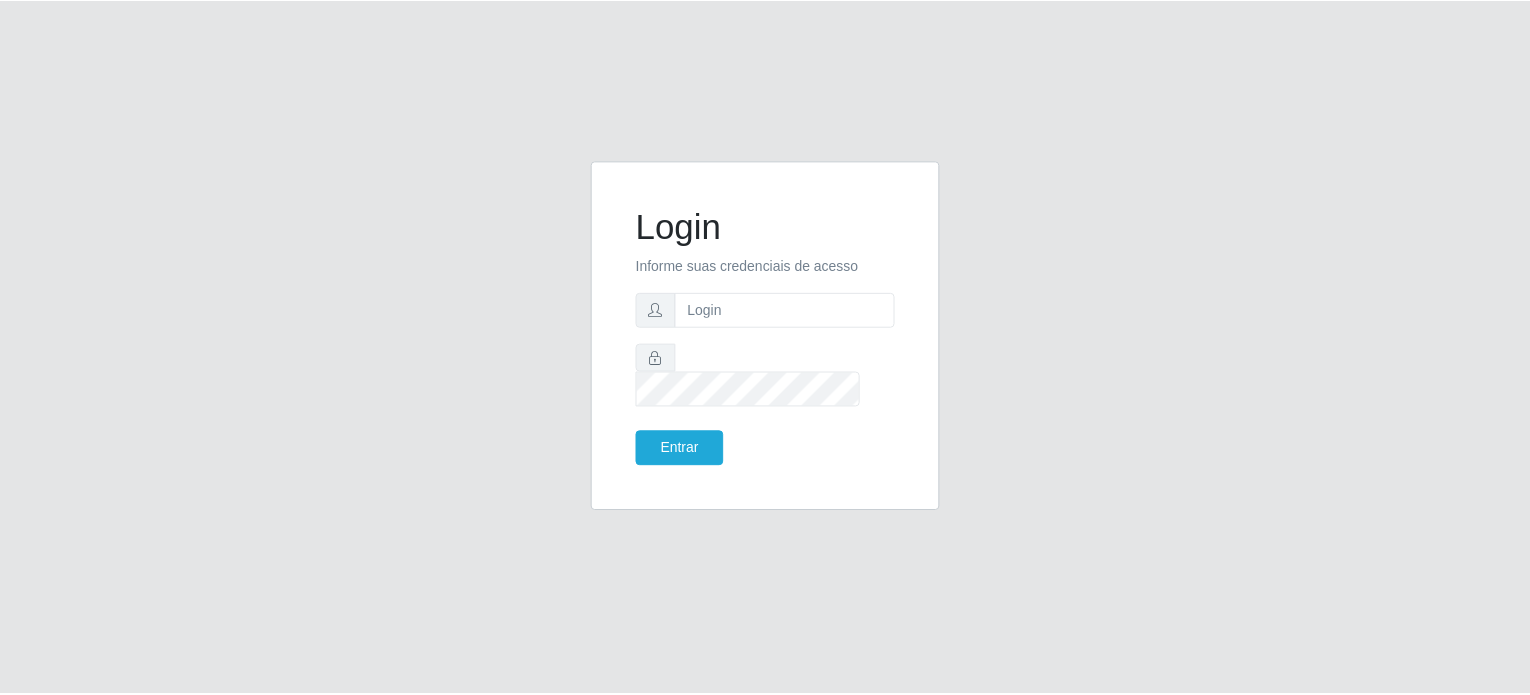 scroll, scrollTop: 0, scrollLeft: 0, axis: both 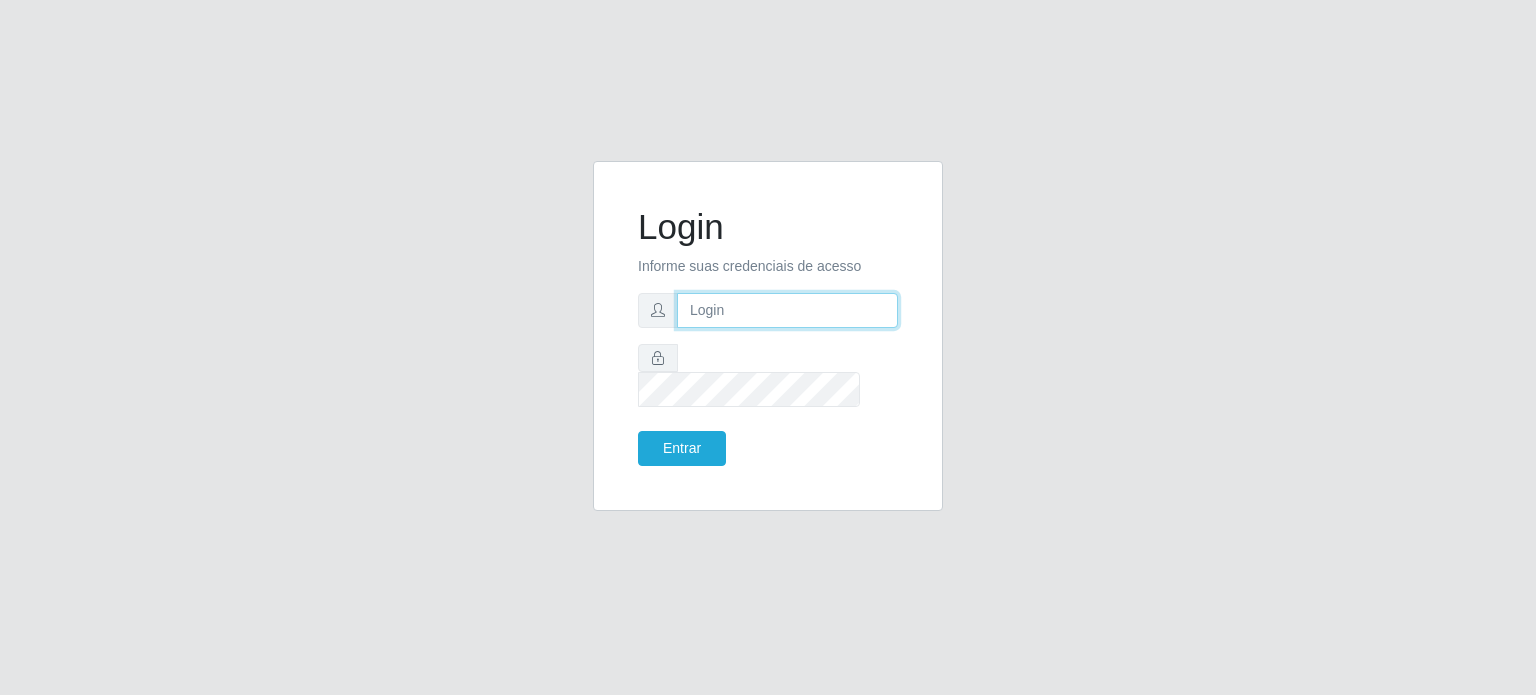 click at bounding box center [787, 310] 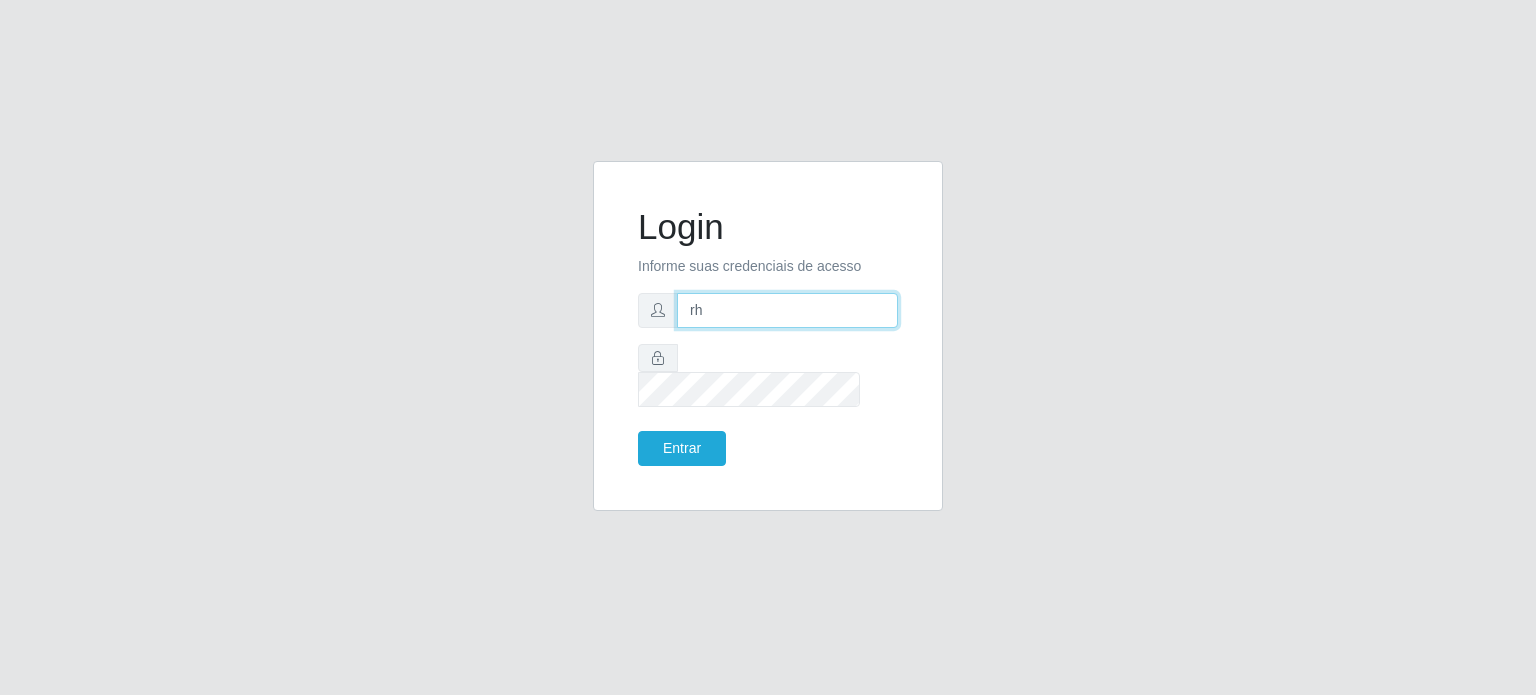 type on "[EMAIL_ADDRESS][DOMAIN_NAME]" 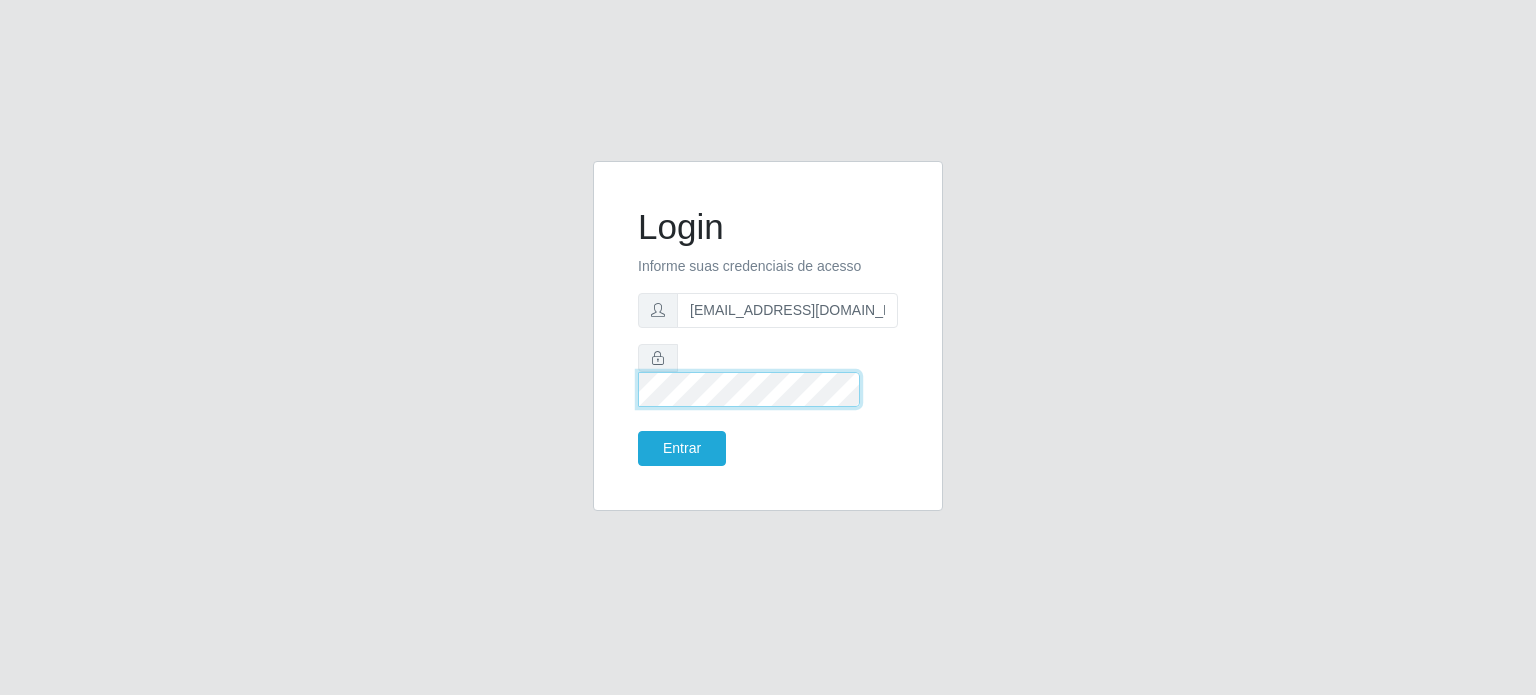 click on "Entrar" at bounding box center (682, 448) 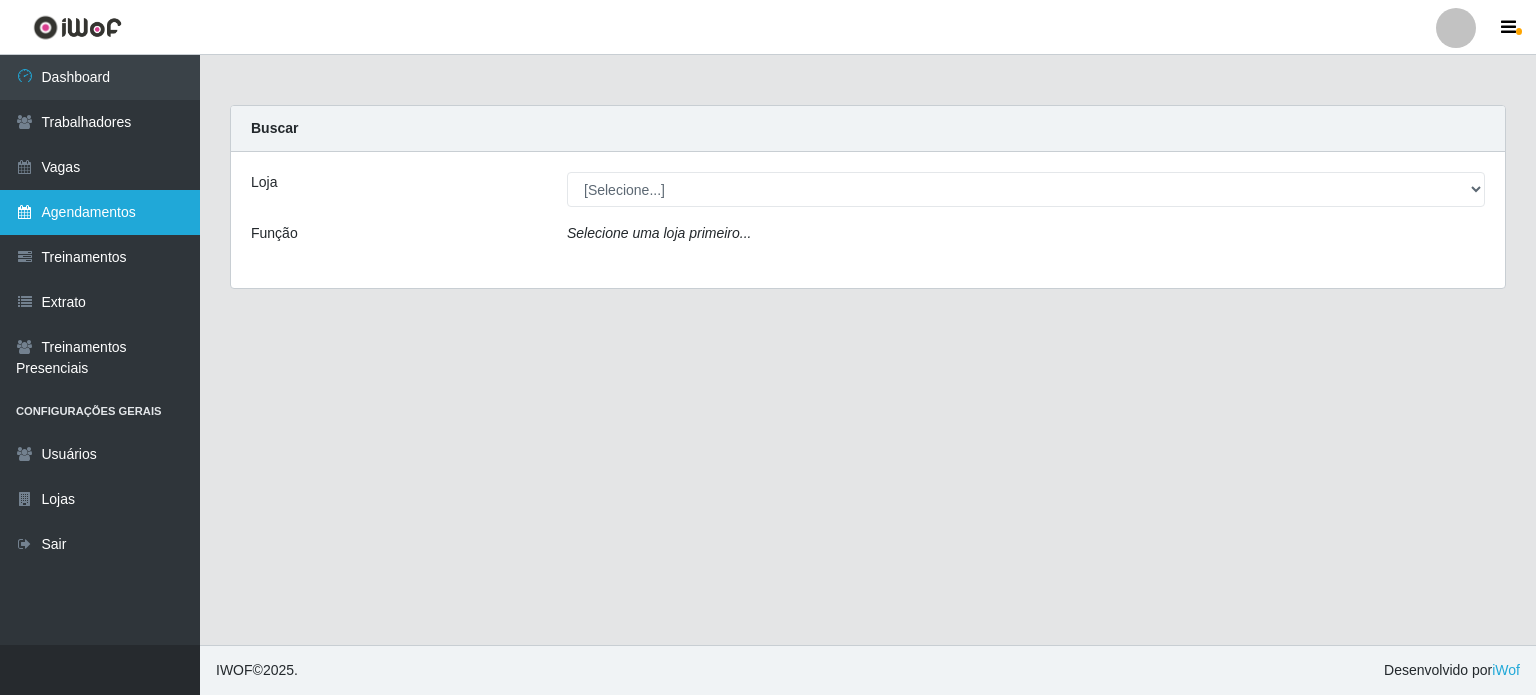 click on "Agendamentos" at bounding box center [100, 212] 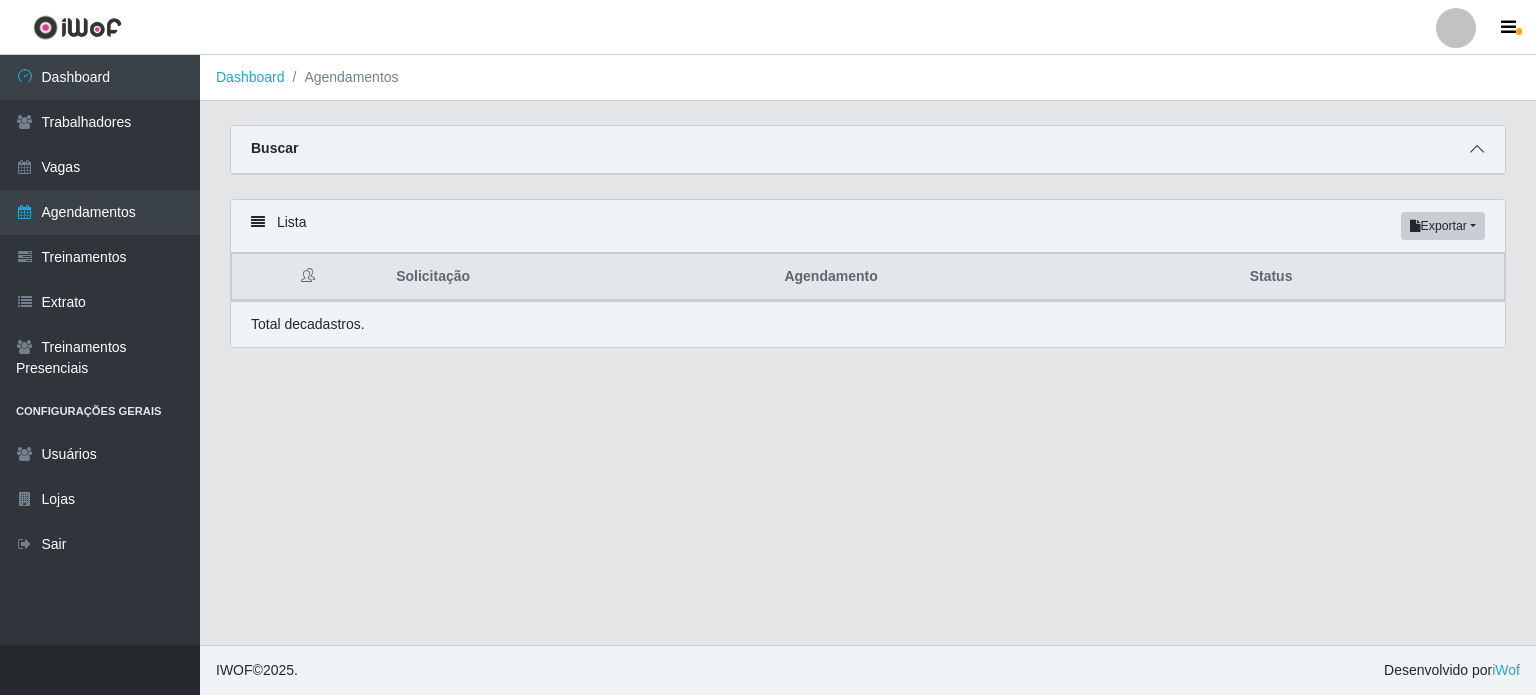 click on "Buscar" at bounding box center [868, 150] 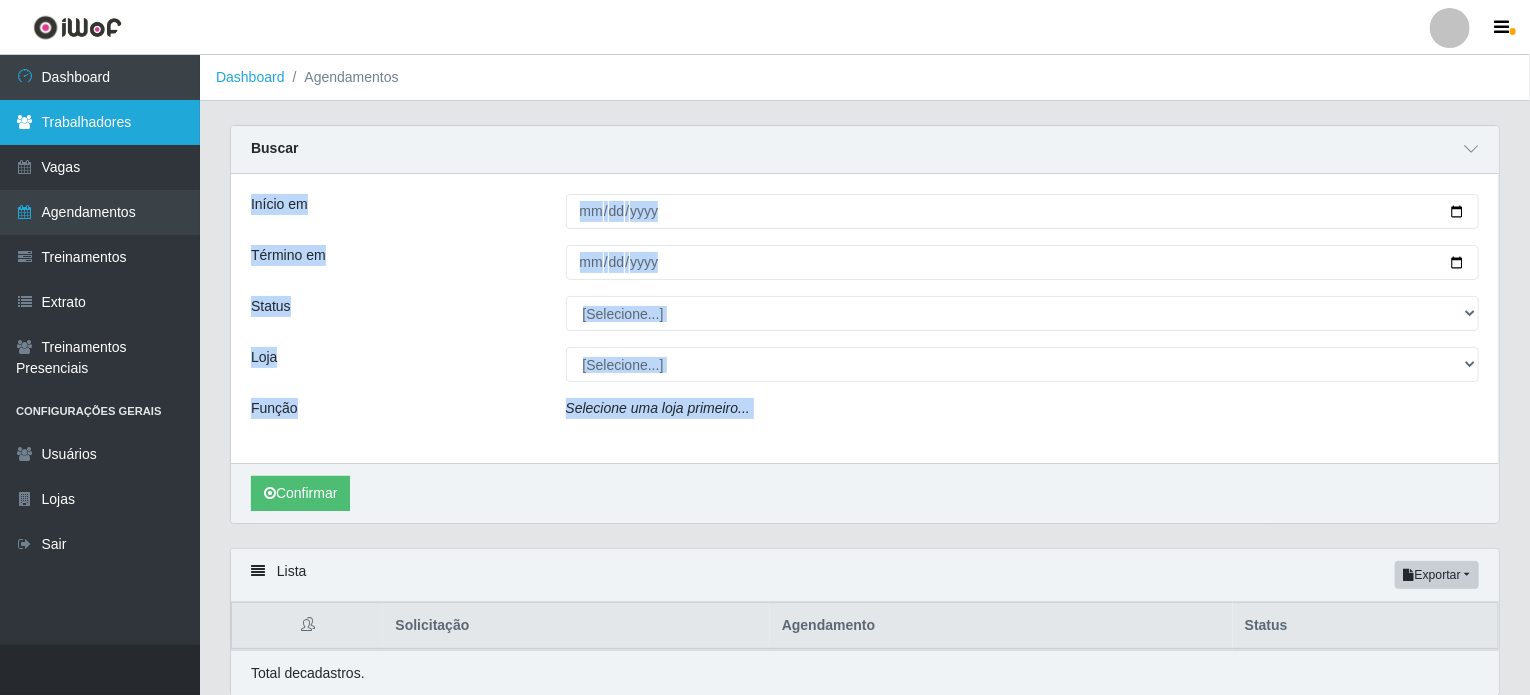 click on "Trabalhadores" at bounding box center [100, 122] 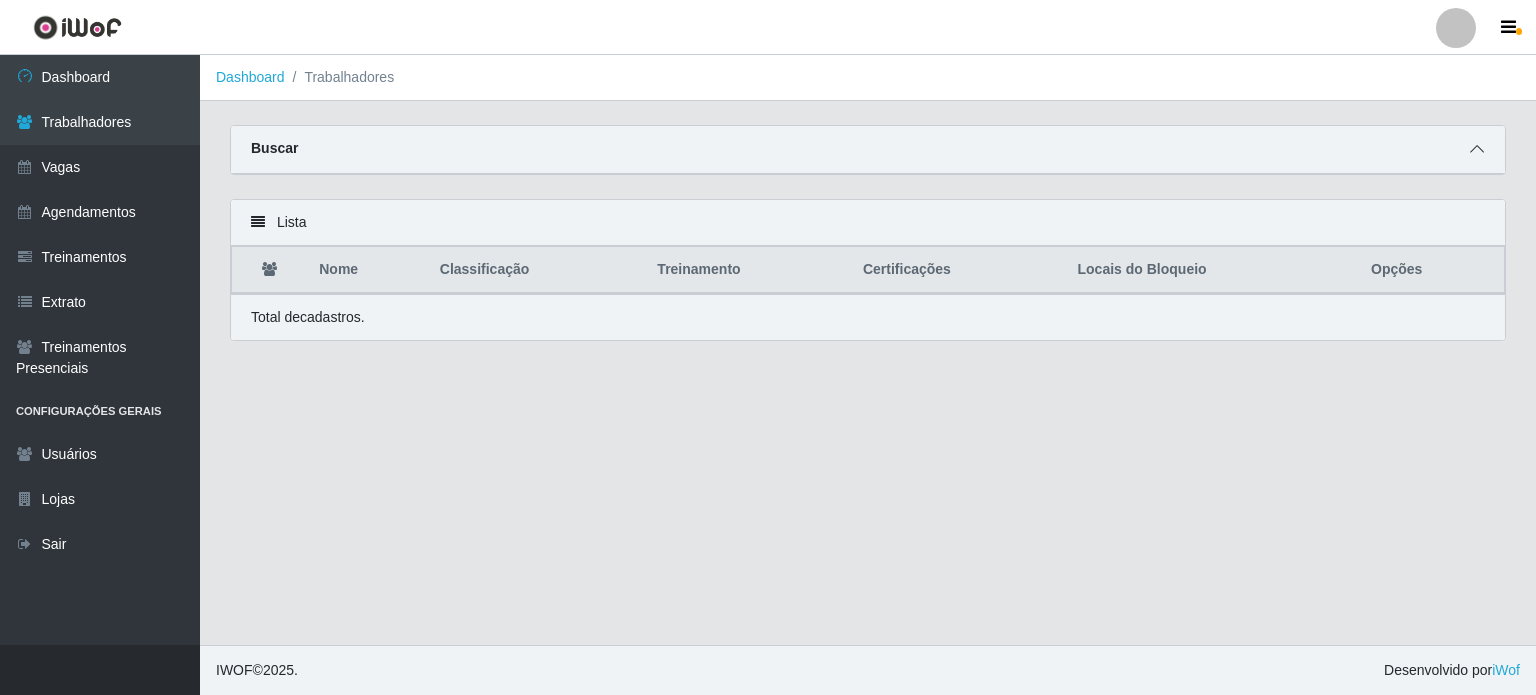click at bounding box center [1477, 149] 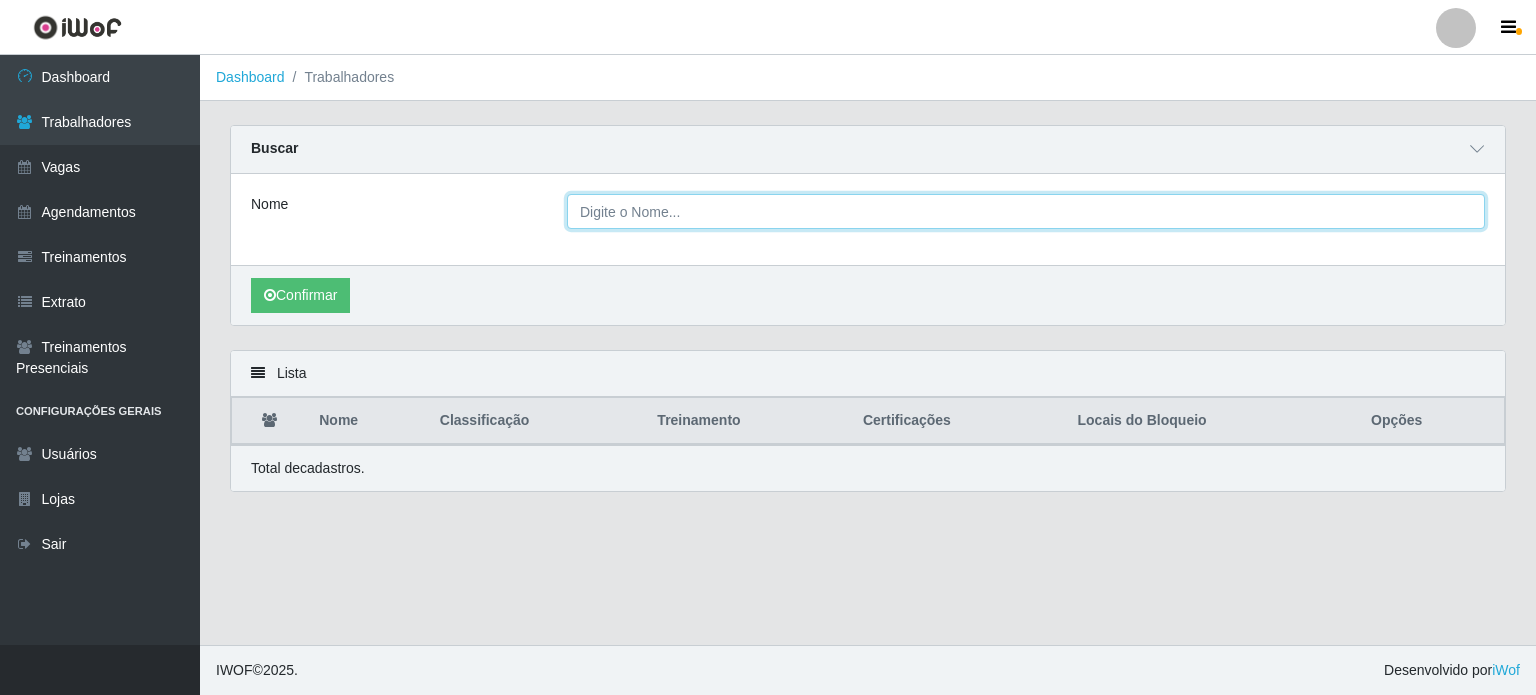 click on "Nome" at bounding box center (1026, 211) 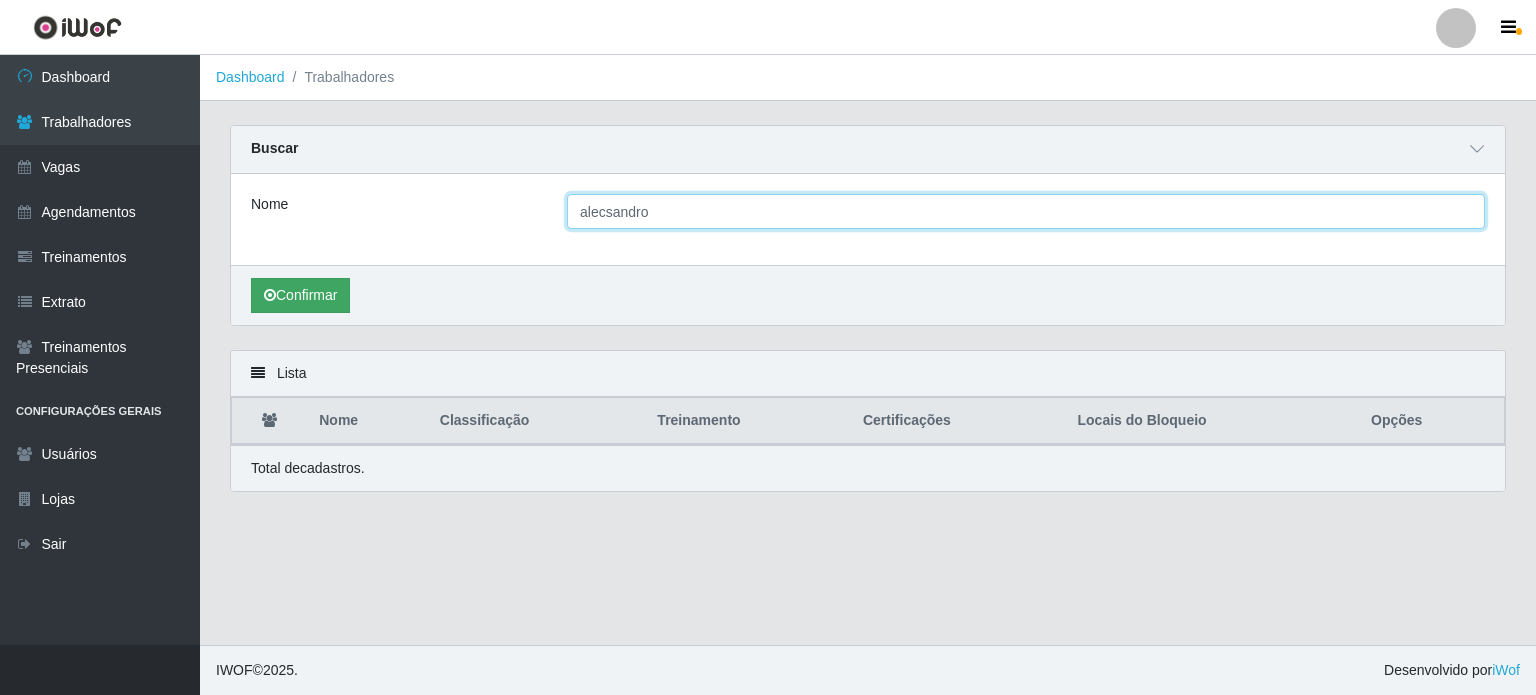 type on "alecsandro" 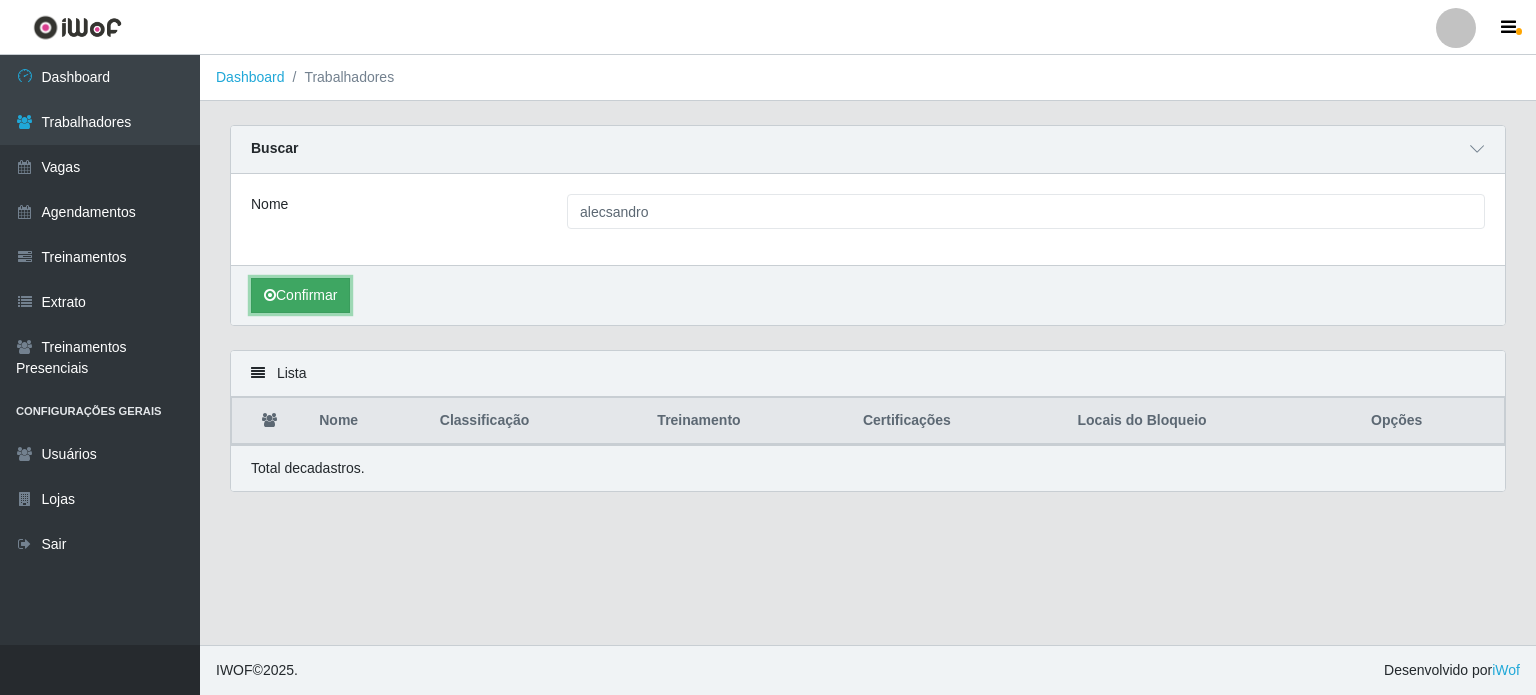 click on "Confirmar" at bounding box center (300, 295) 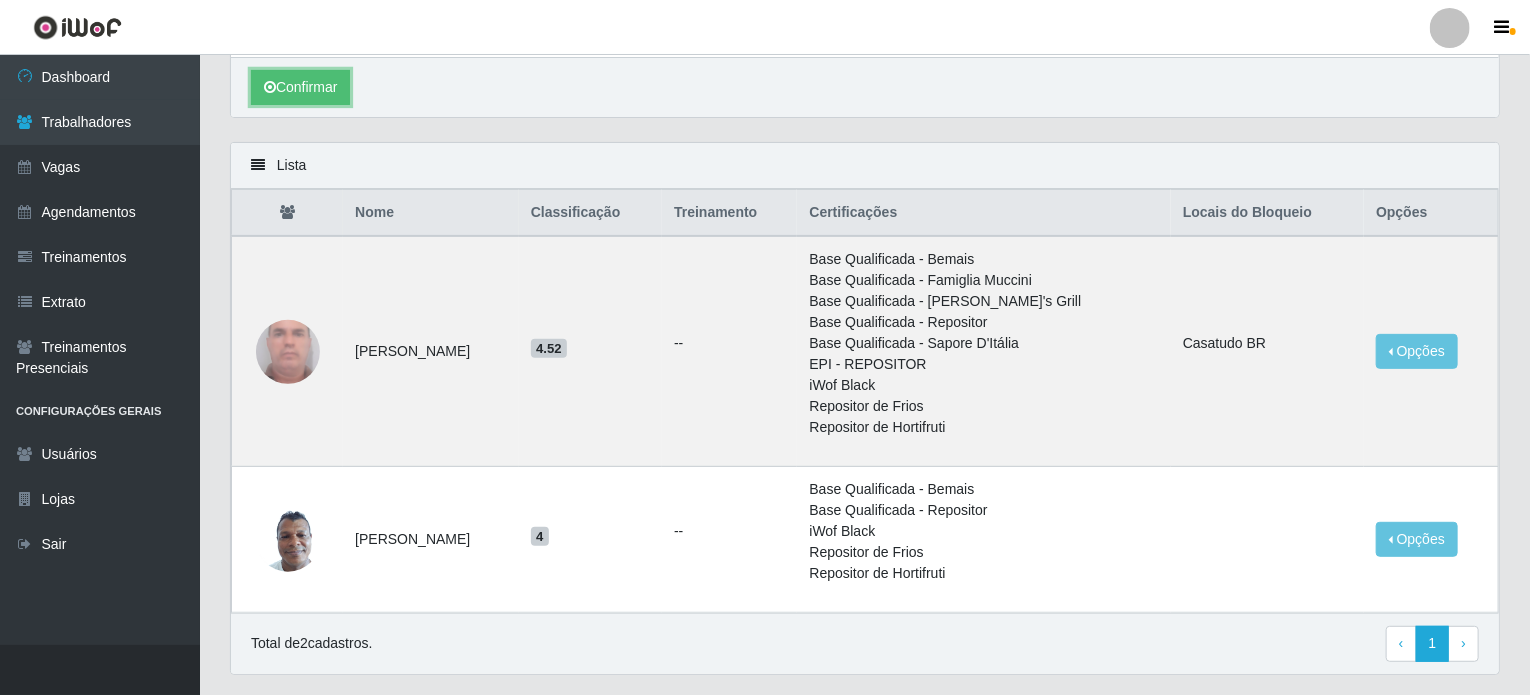 scroll, scrollTop: 212, scrollLeft: 0, axis: vertical 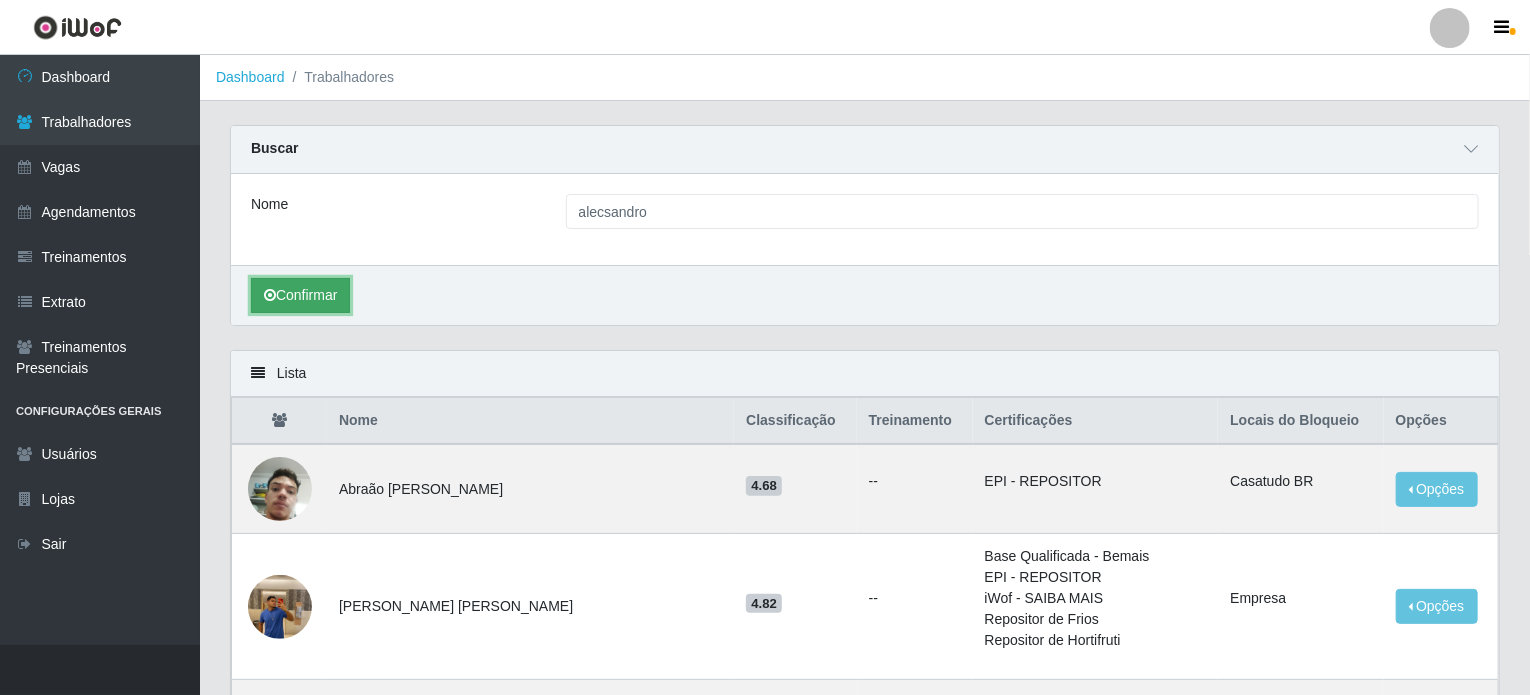 click on "Confirmar" at bounding box center (300, 295) 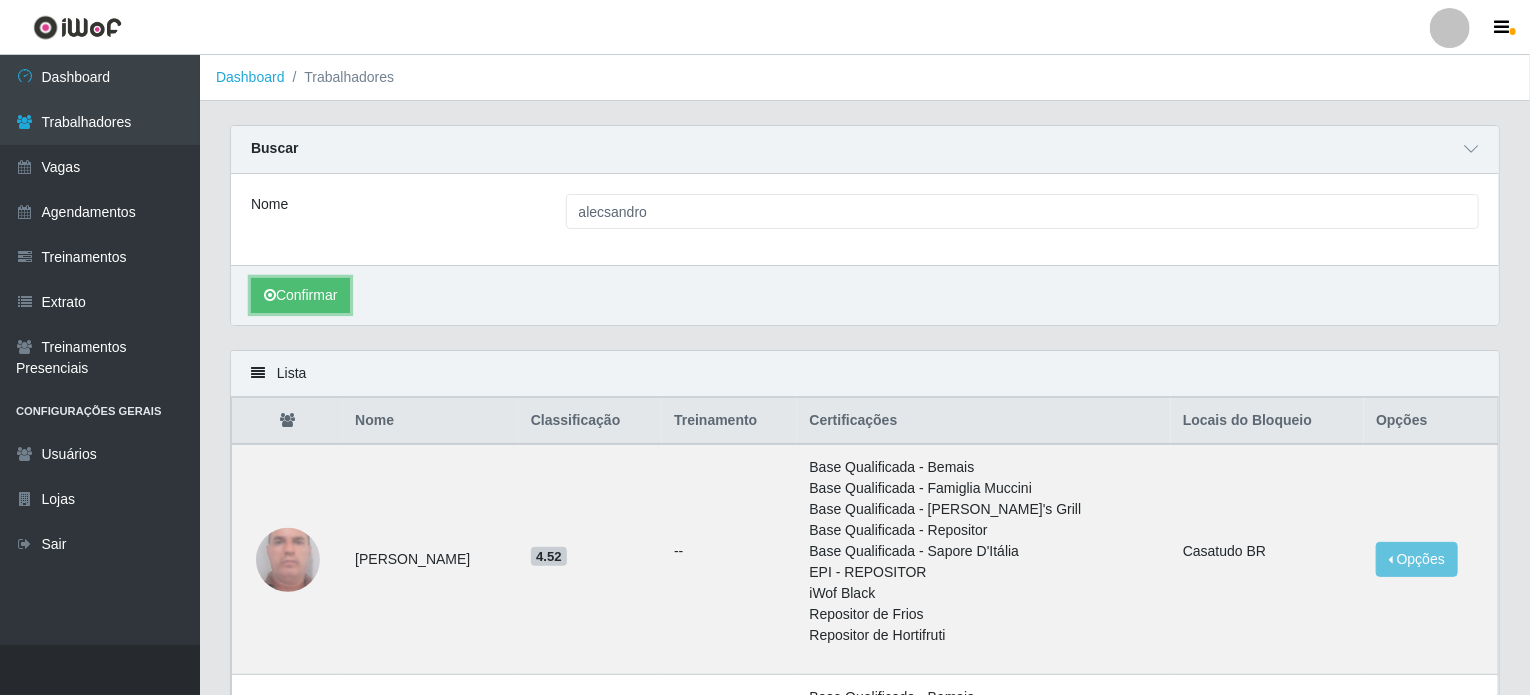scroll, scrollTop: 258, scrollLeft: 0, axis: vertical 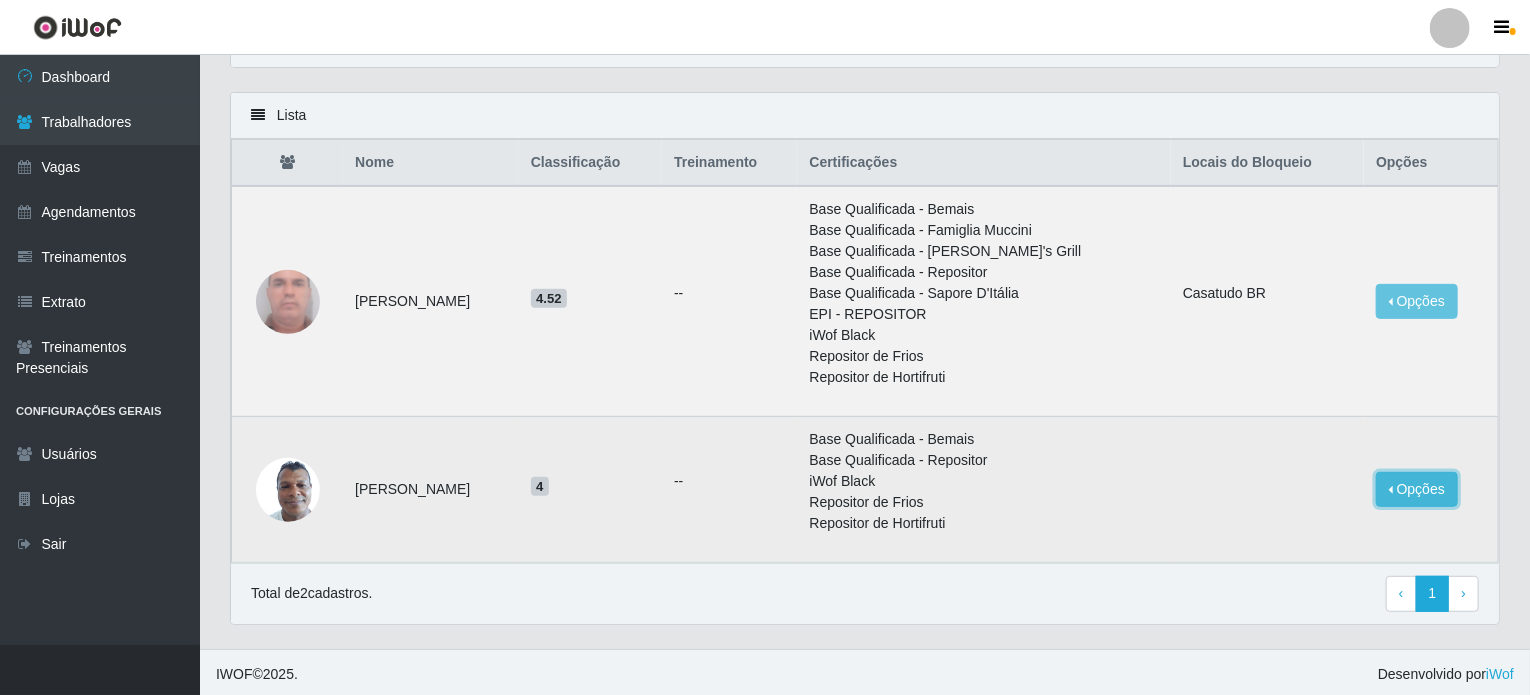 click on "Opções" at bounding box center [1417, 489] 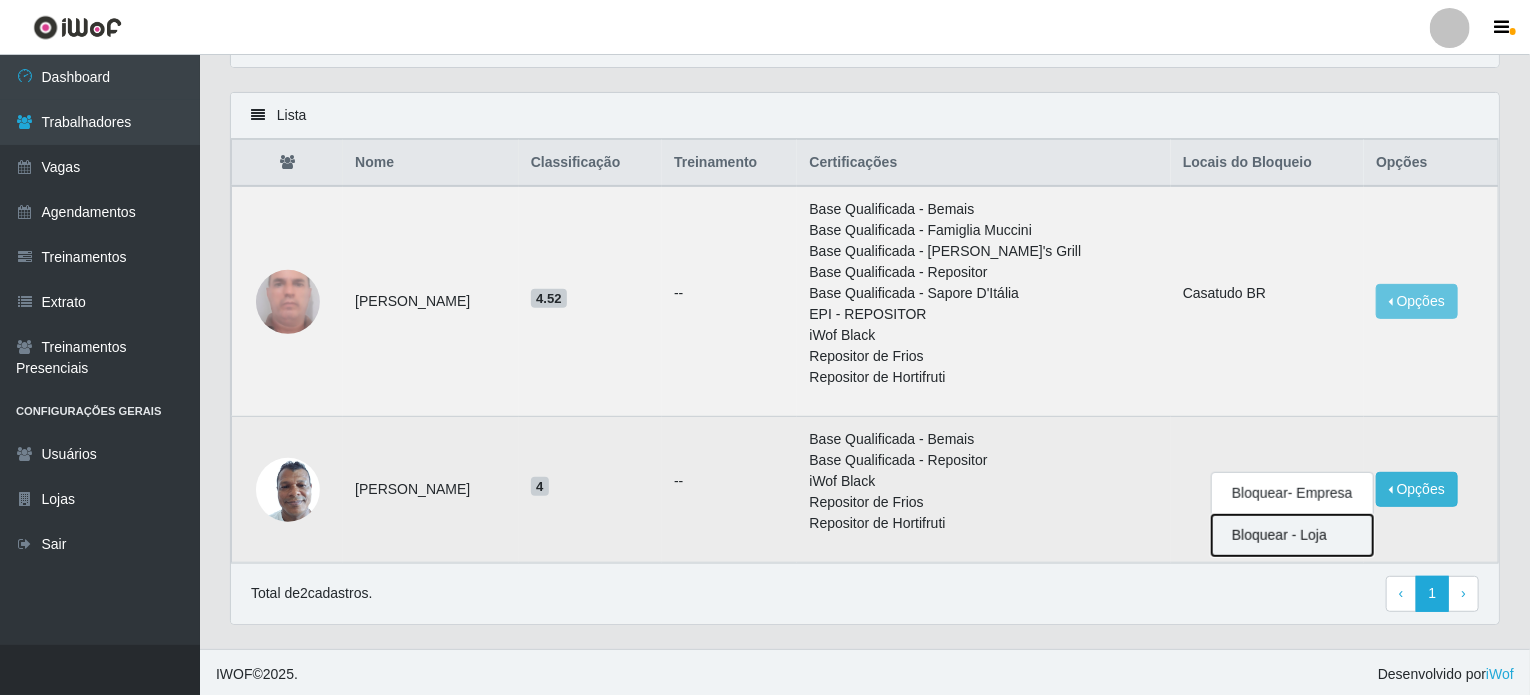 click on "Bloquear   - Loja" at bounding box center (1292, 535) 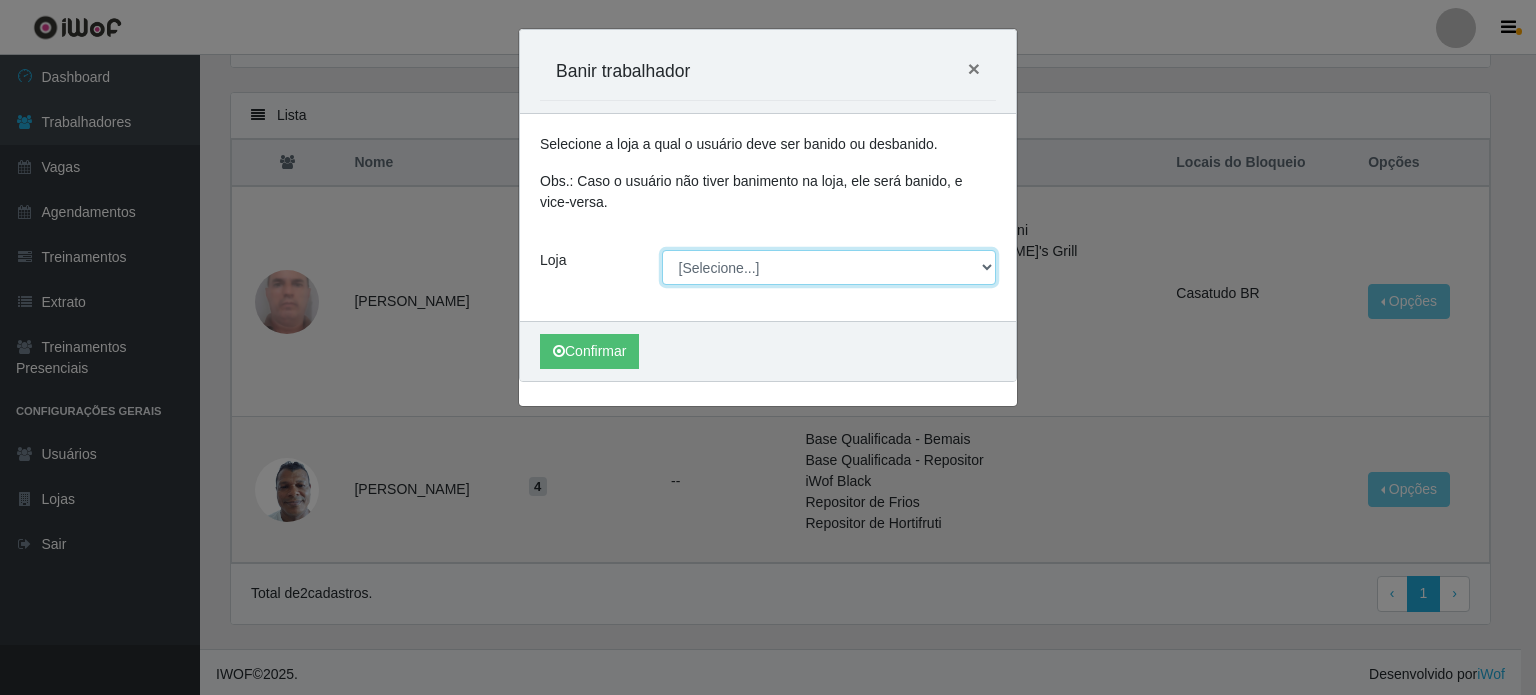 click on "[Selecione...] CasaTudo - Mangabeira Casatudo BR" at bounding box center (829, 267) 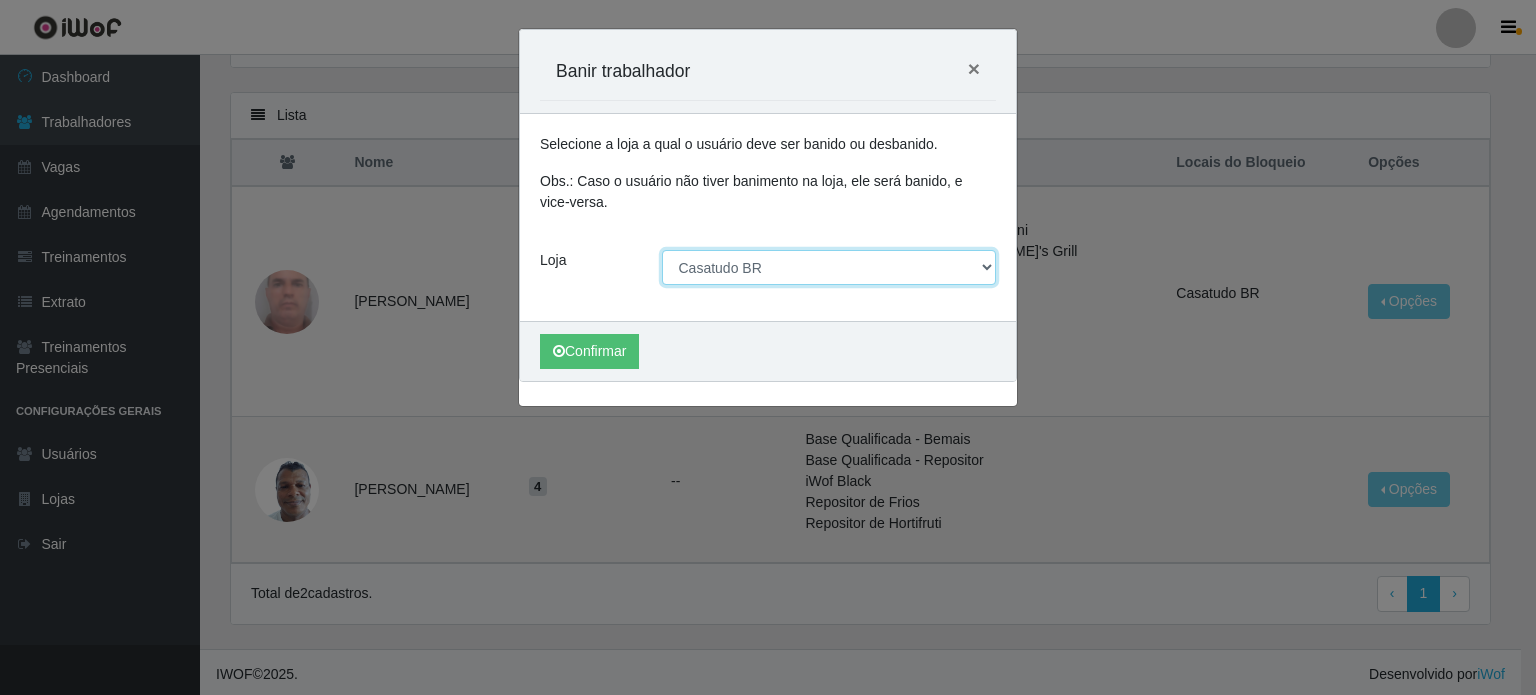 click on "[Selecione...] CasaTudo - Mangabeira Casatudo BR" at bounding box center [829, 267] 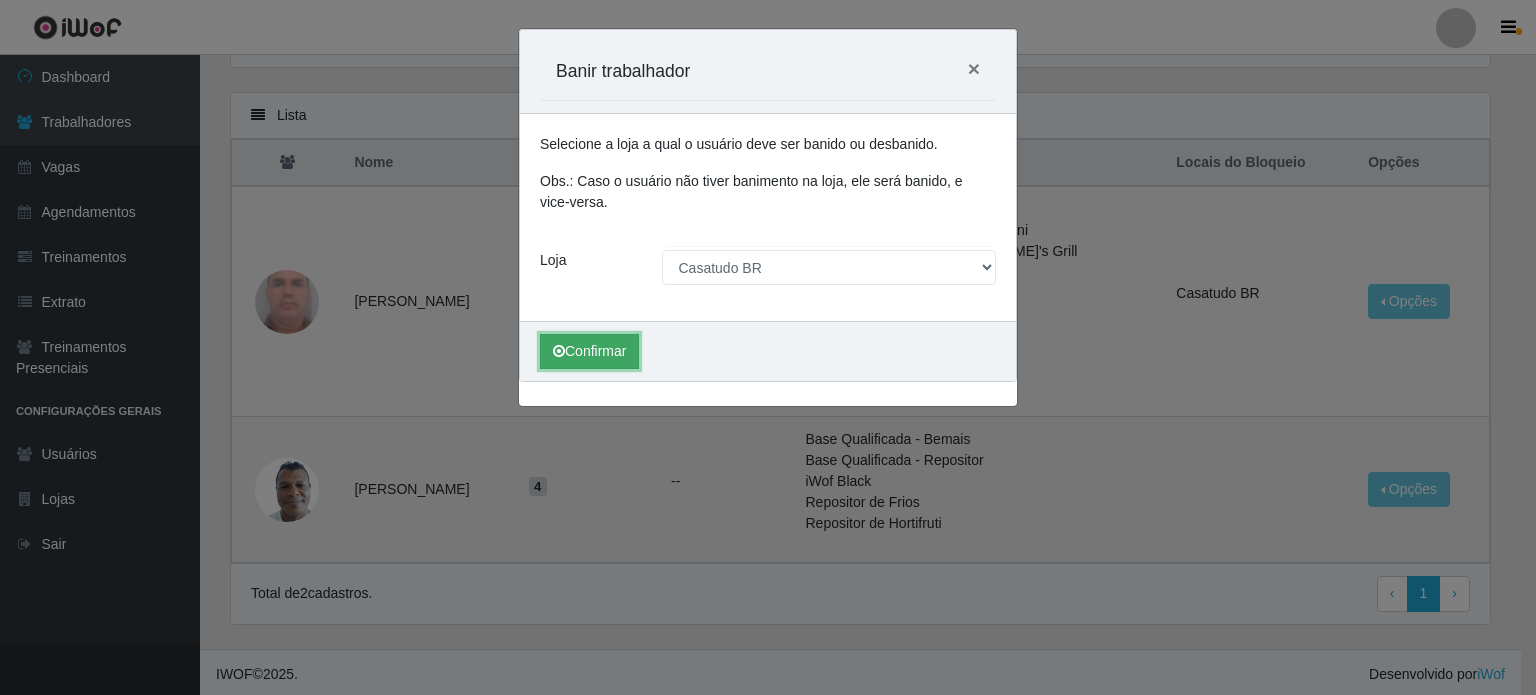 click on "Confirmar" at bounding box center [589, 351] 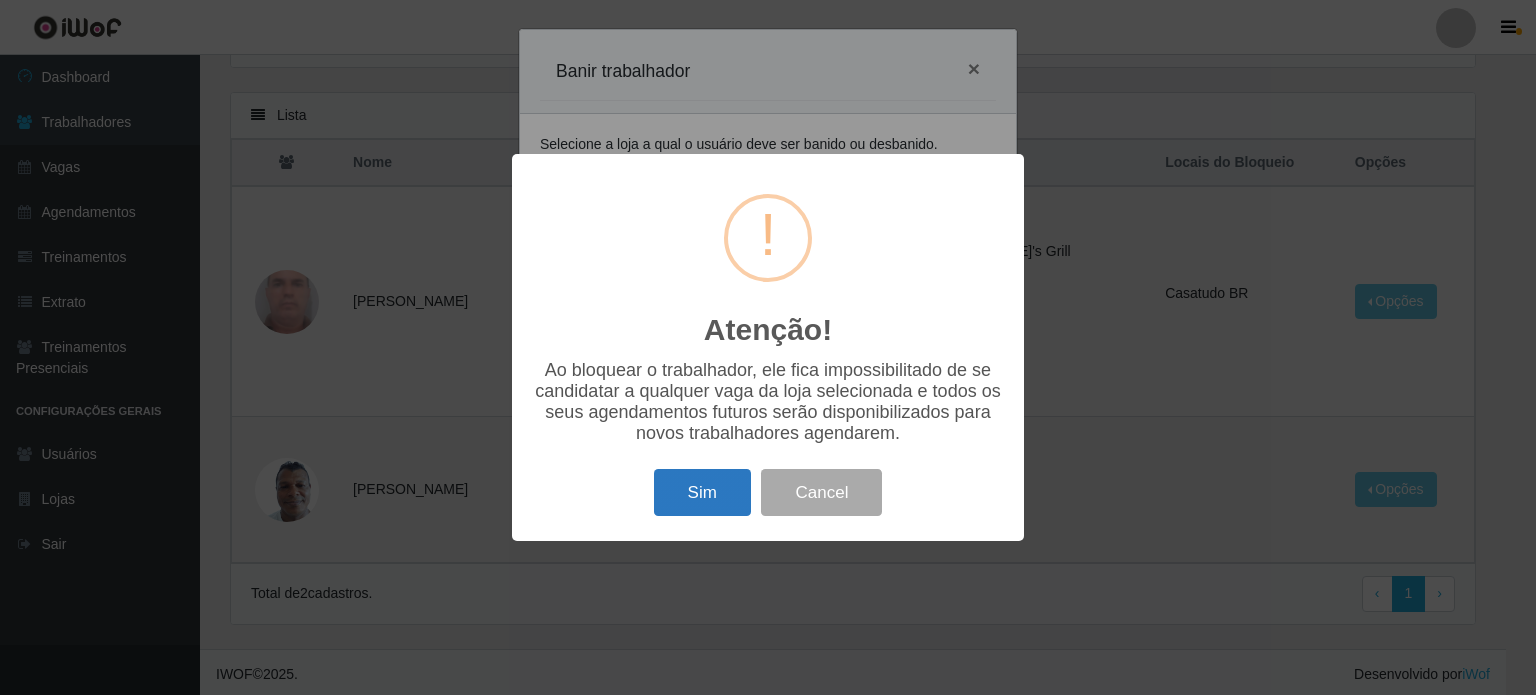 click on "Sim" at bounding box center (702, 492) 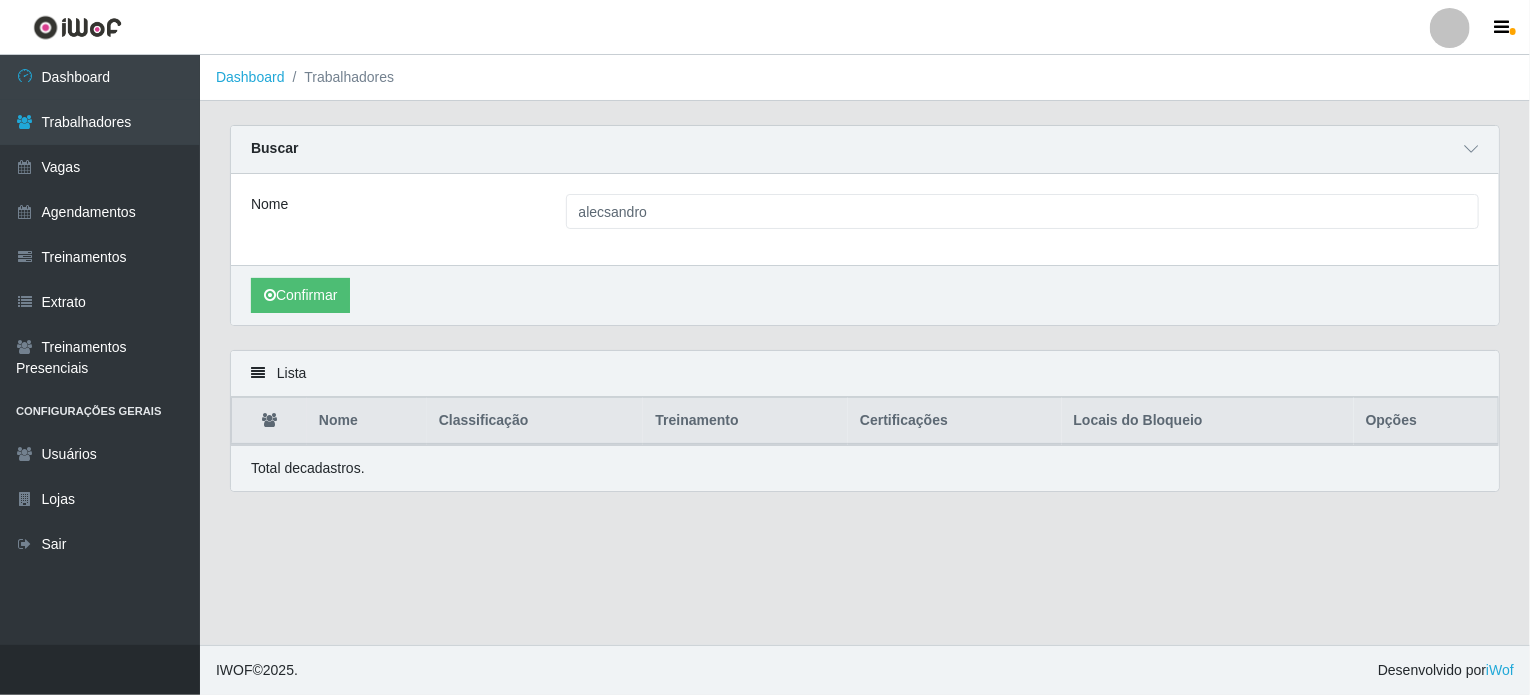 scroll, scrollTop: 0, scrollLeft: 0, axis: both 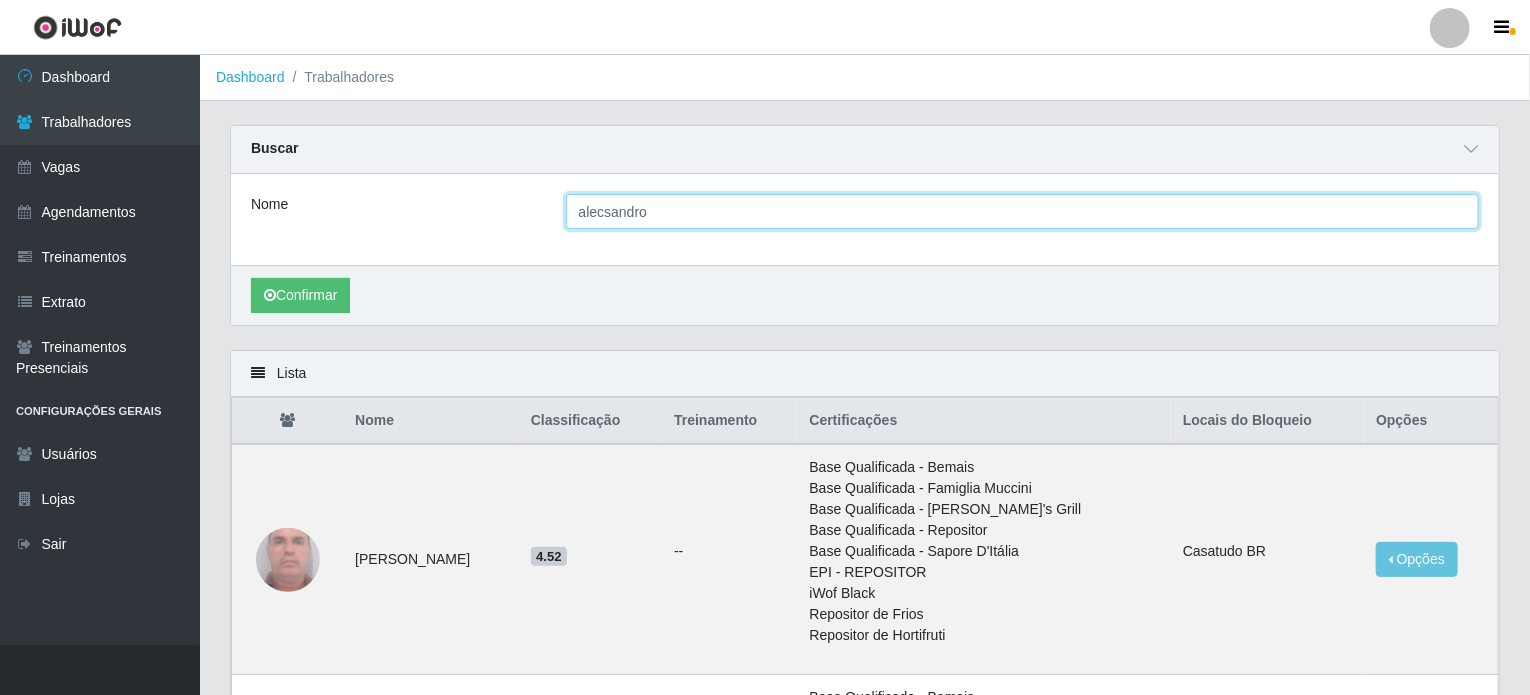 click on "alecsandro" at bounding box center [1023, 211] 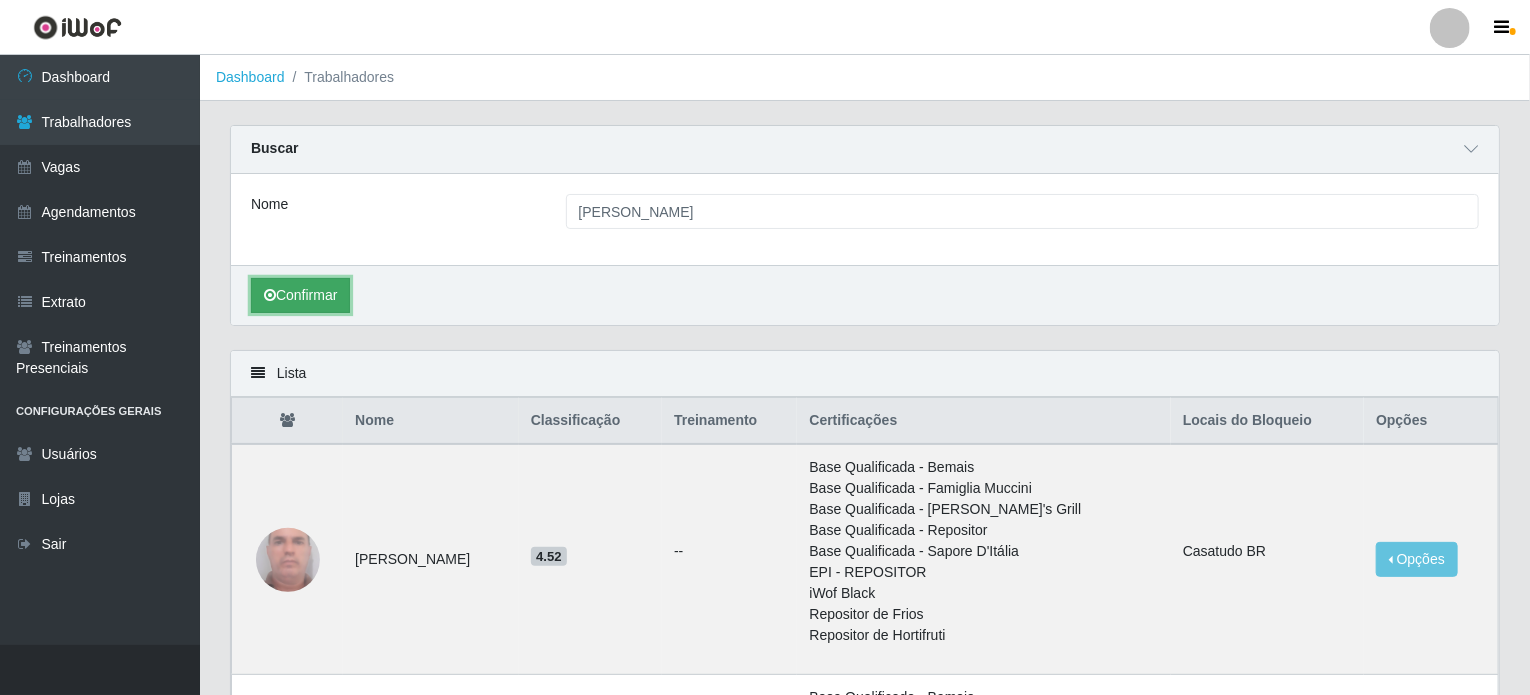 click on "Confirmar" at bounding box center [300, 295] 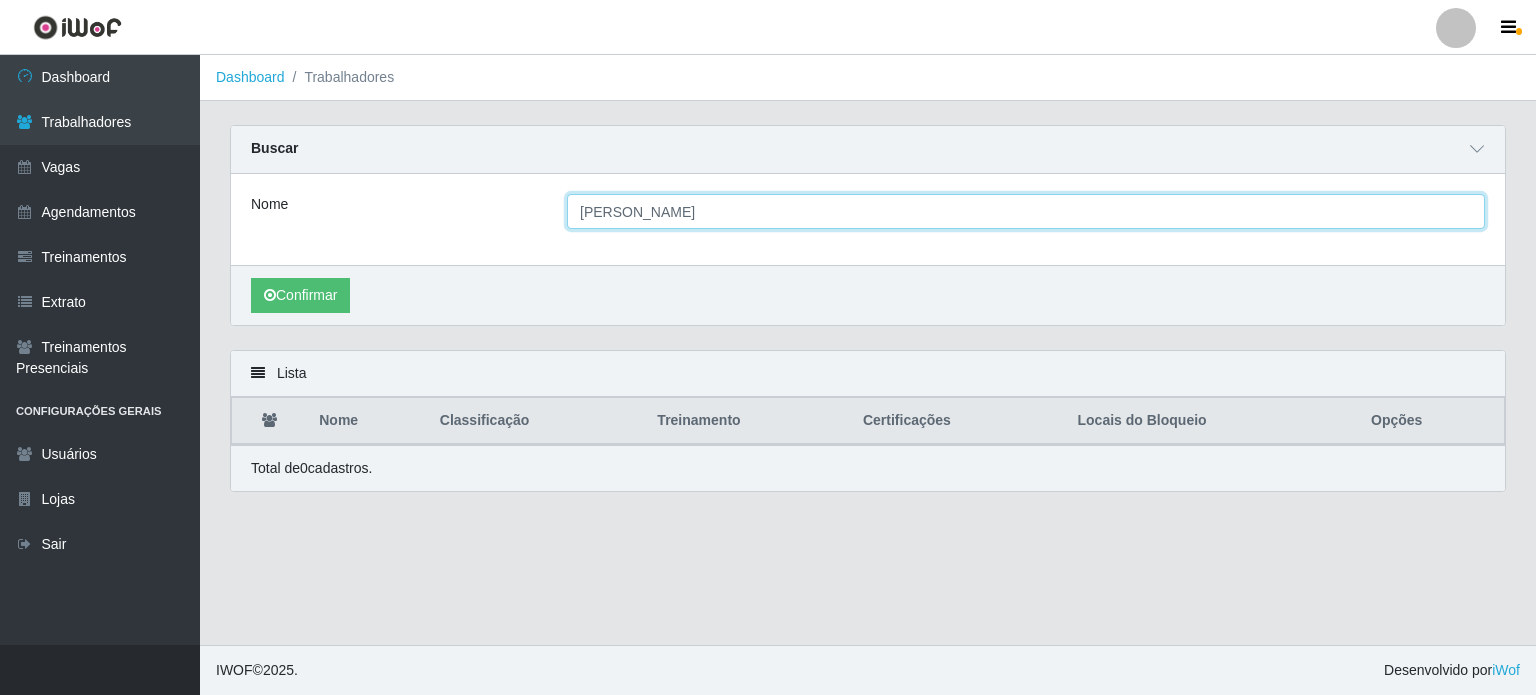 click on "[PERSON_NAME]" at bounding box center (1026, 211) 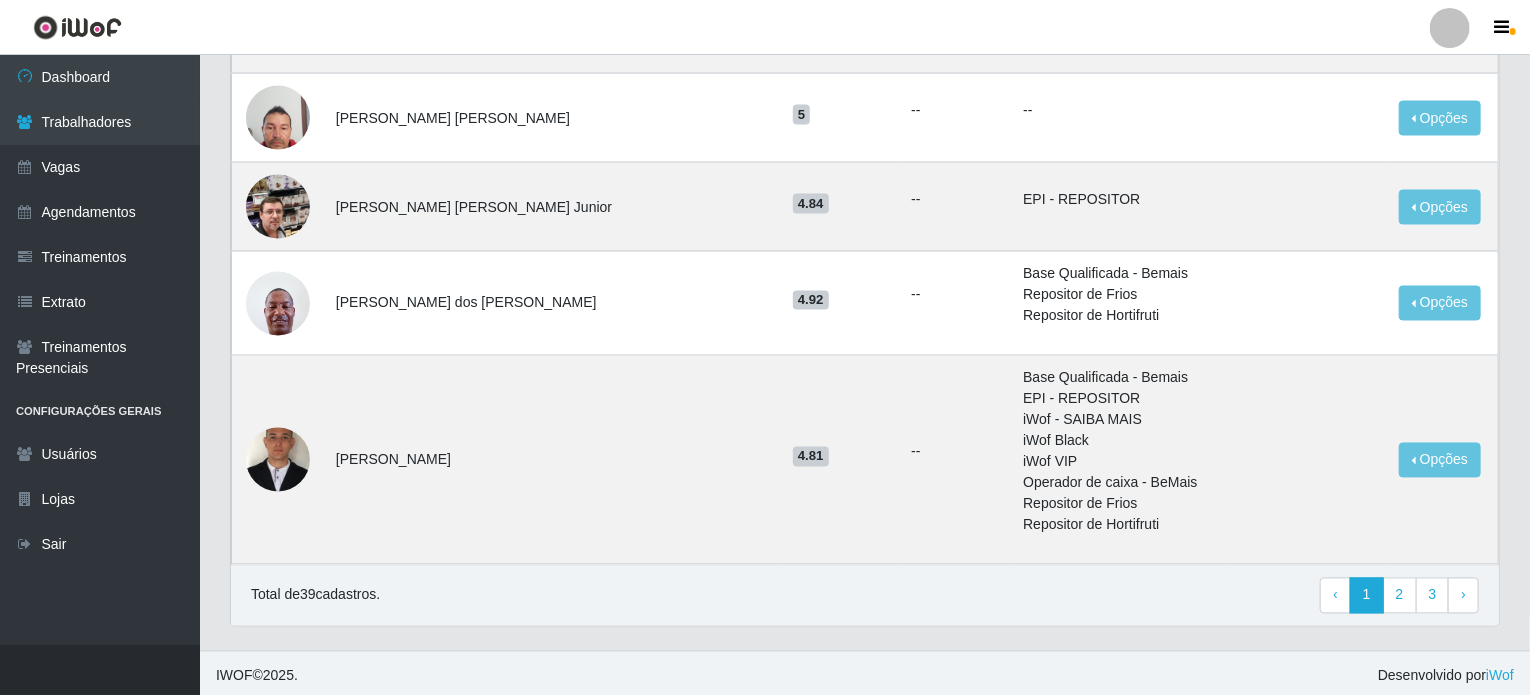 scroll, scrollTop: 1456, scrollLeft: 0, axis: vertical 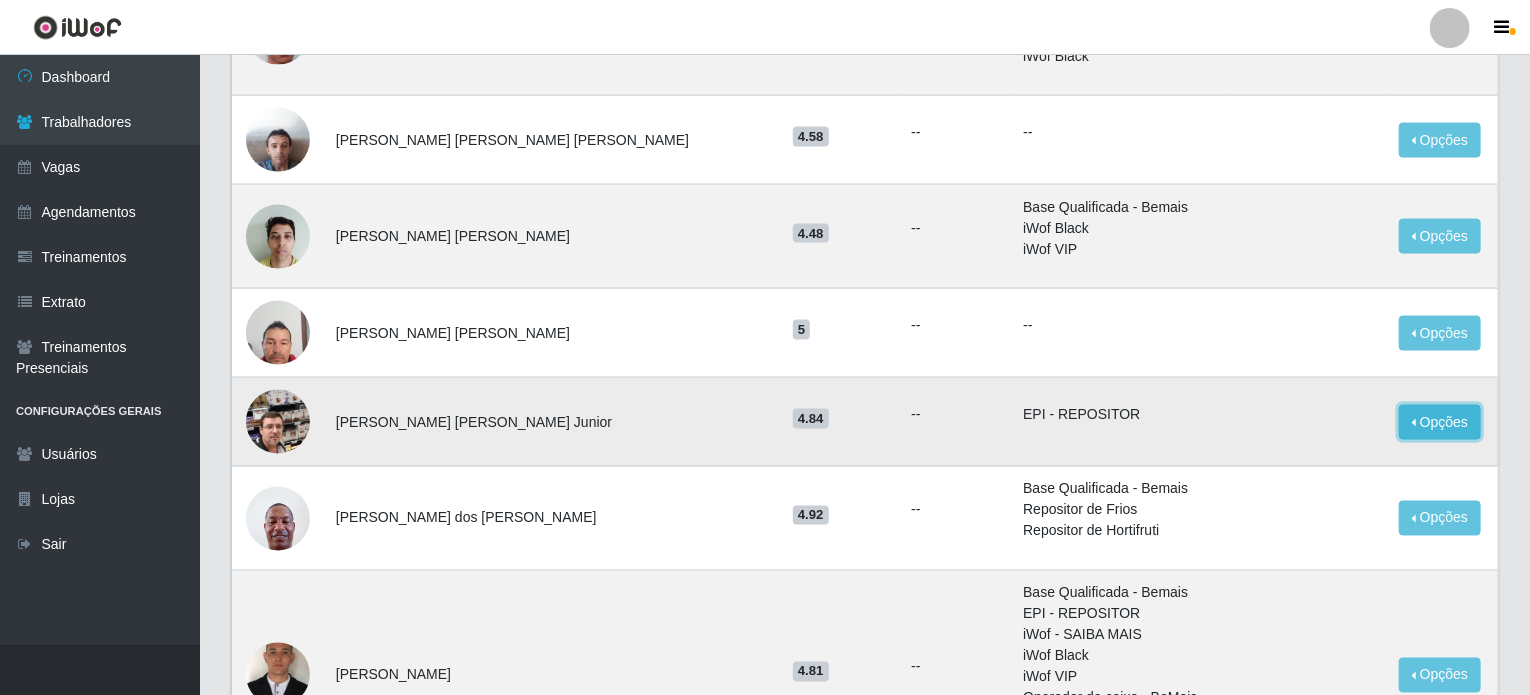 click on "Opções" at bounding box center (1440, 422) 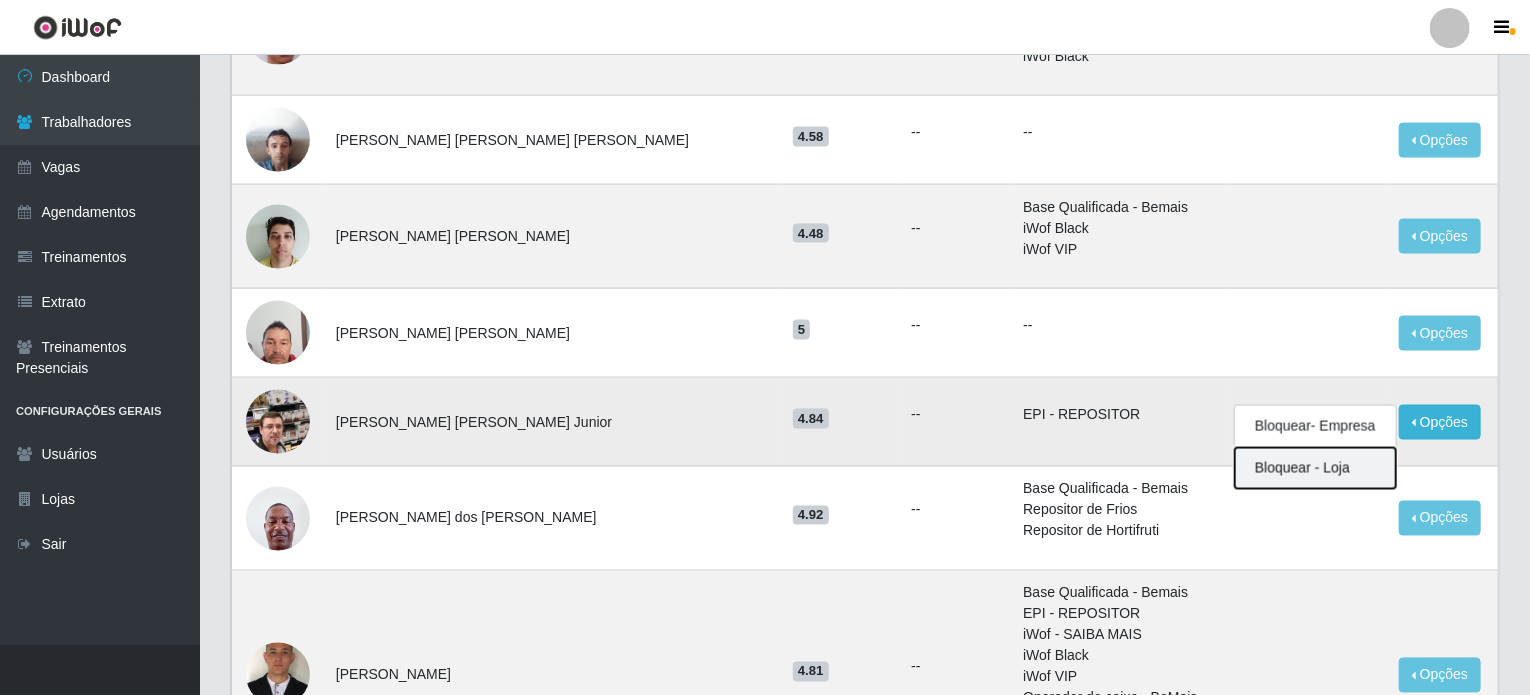 click on "Bloquear   - Loja" at bounding box center (1315, 468) 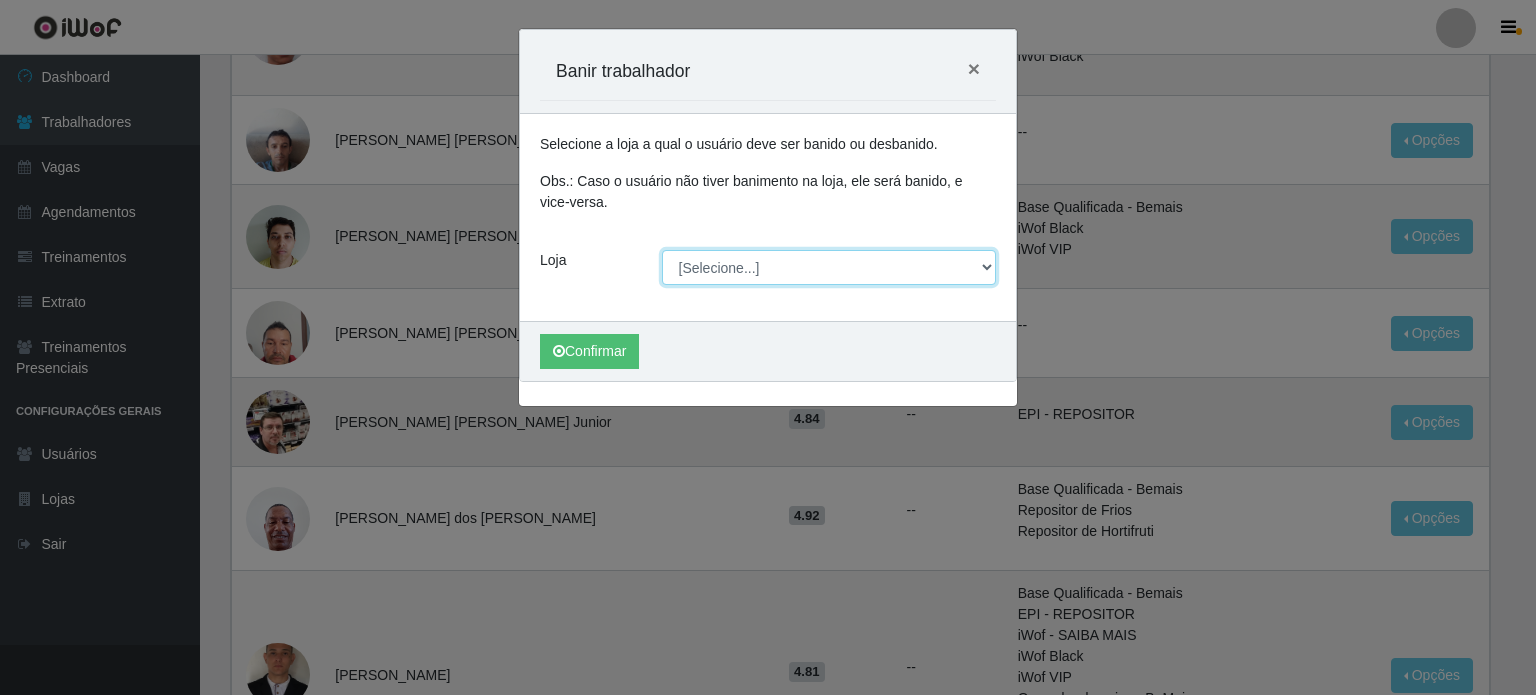 click on "[Selecione...] CasaTudo - Mangabeira Casatudo BR" at bounding box center (829, 267) 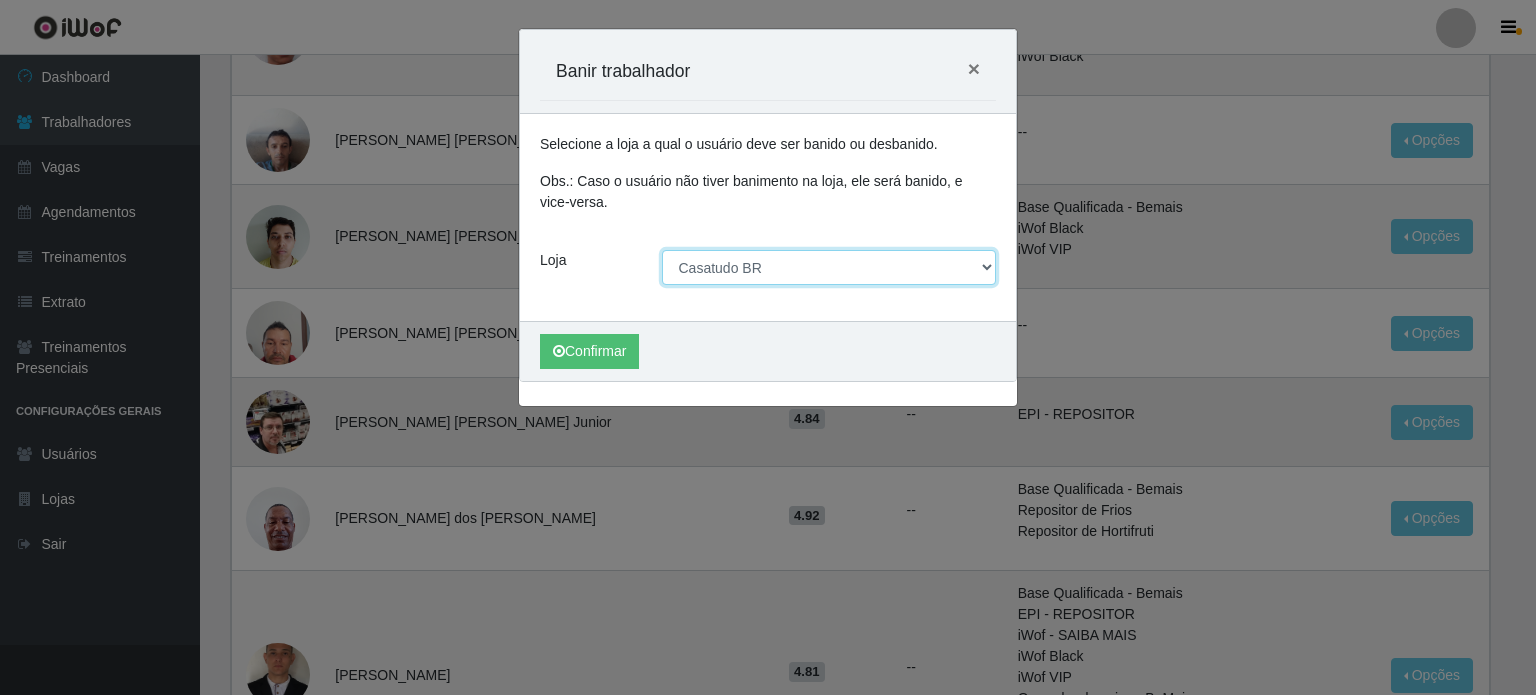 click on "[Selecione...] CasaTudo - Mangabeira Casatudo BR" at bounding box center (829, 267) 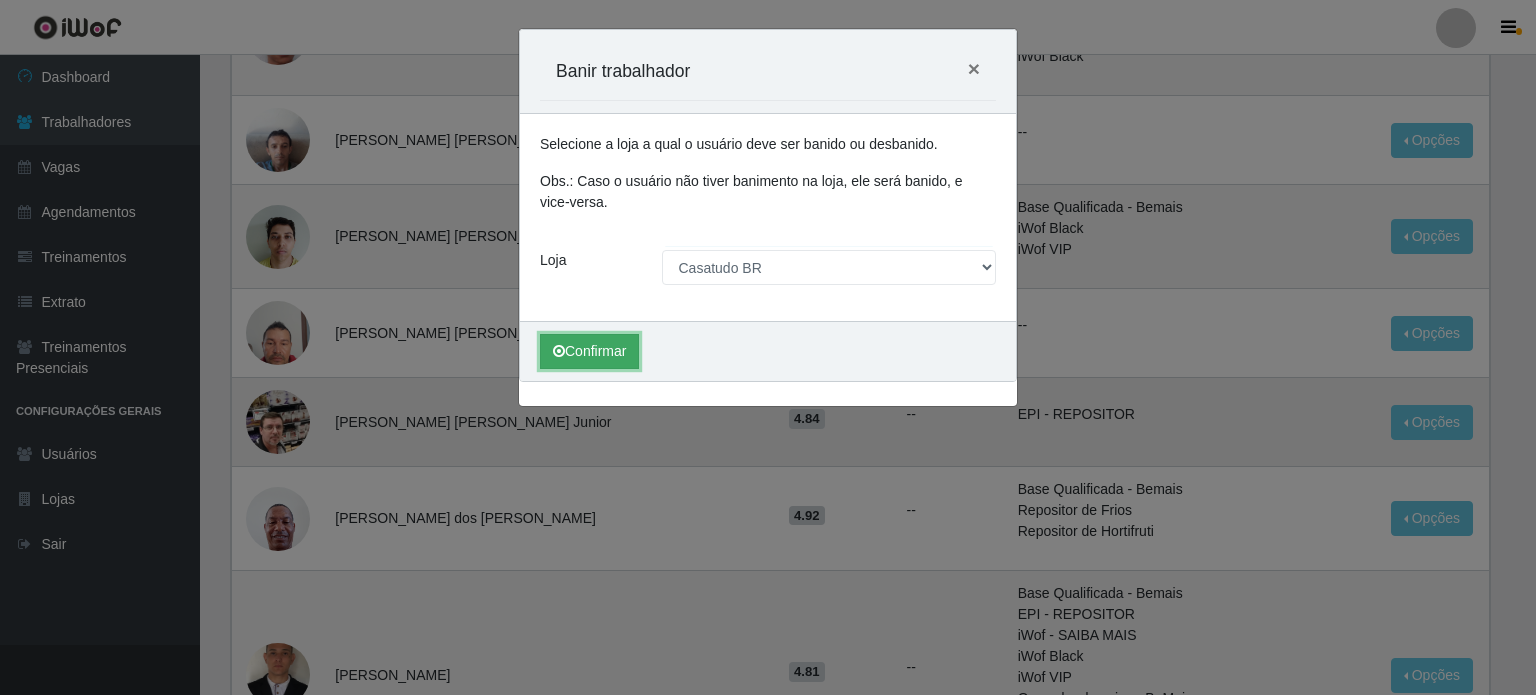 click on "Confirmar" at bounding box center (589, 351) 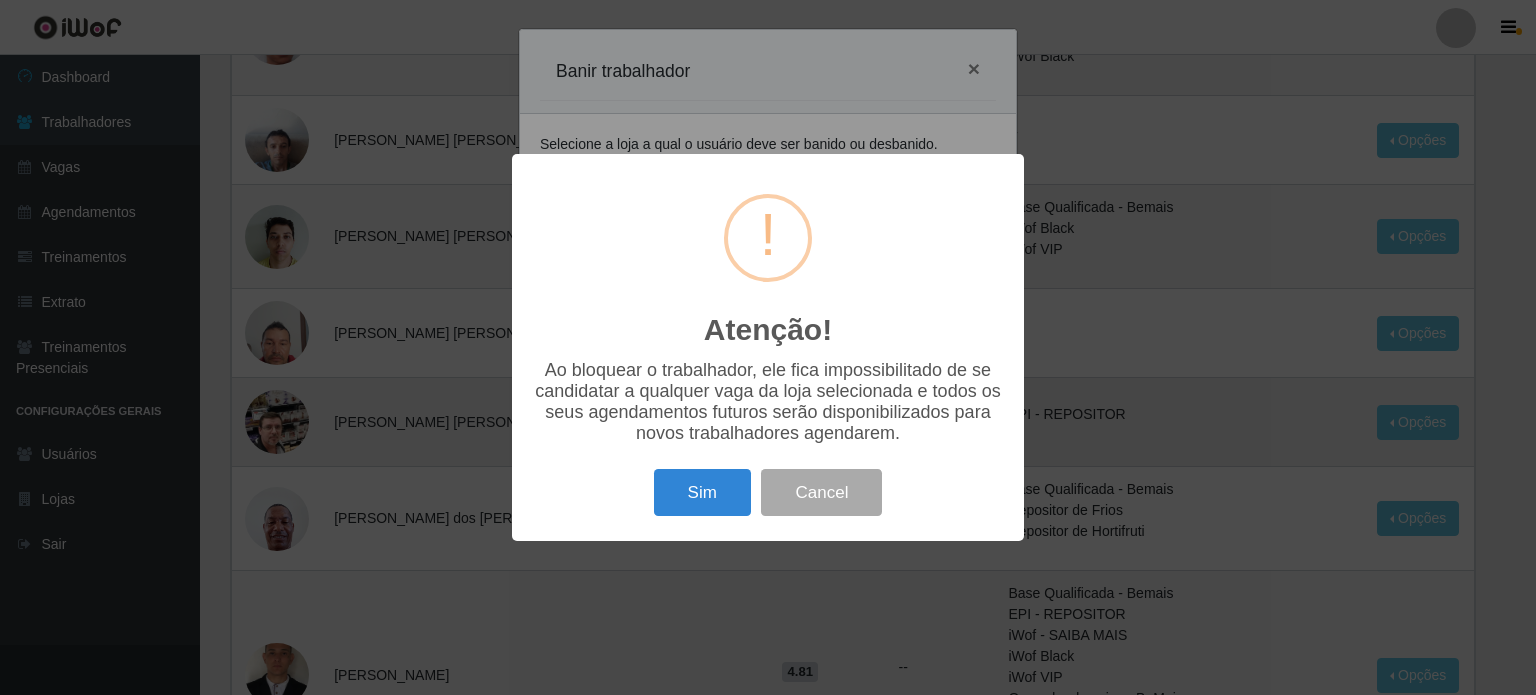 click on "Atenção! ×" at bounding box center (768, 267) 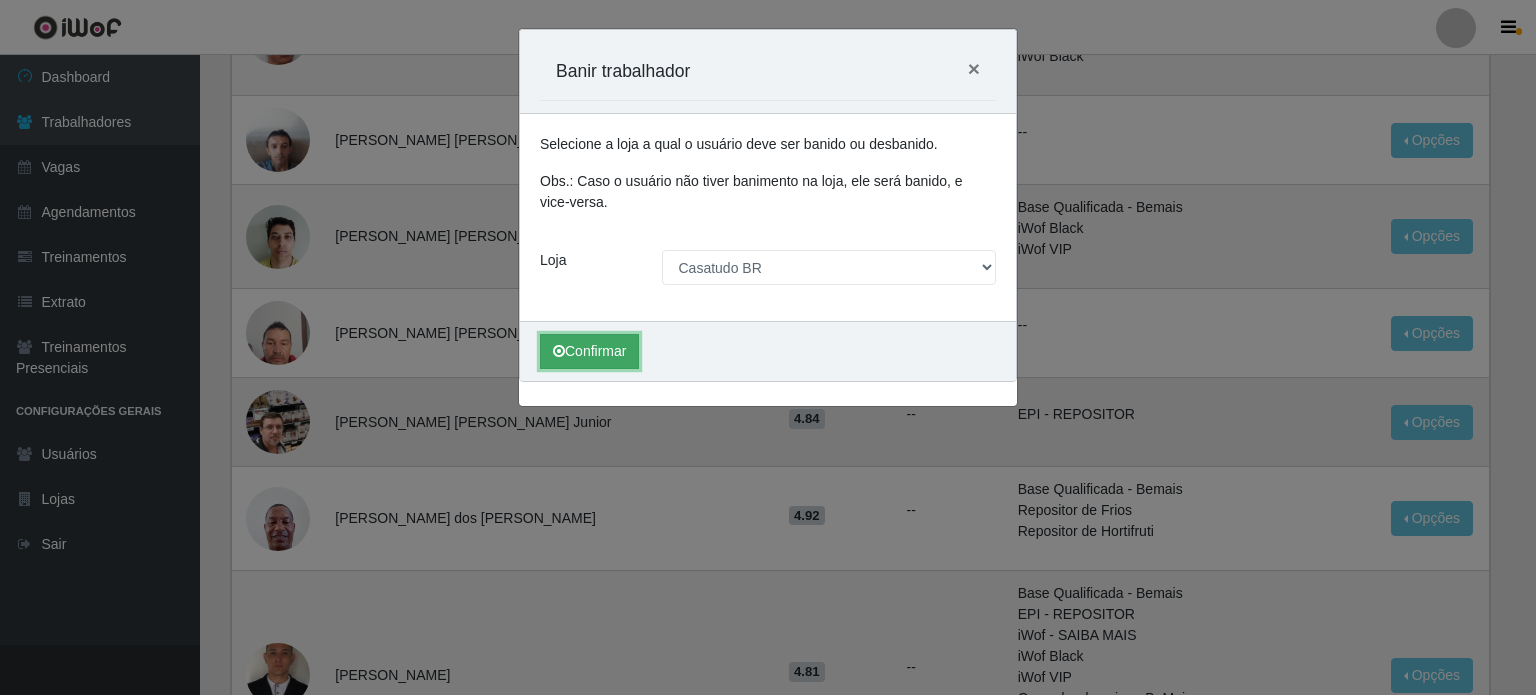 click on "Confirmar" at bounding box center [589, 351] 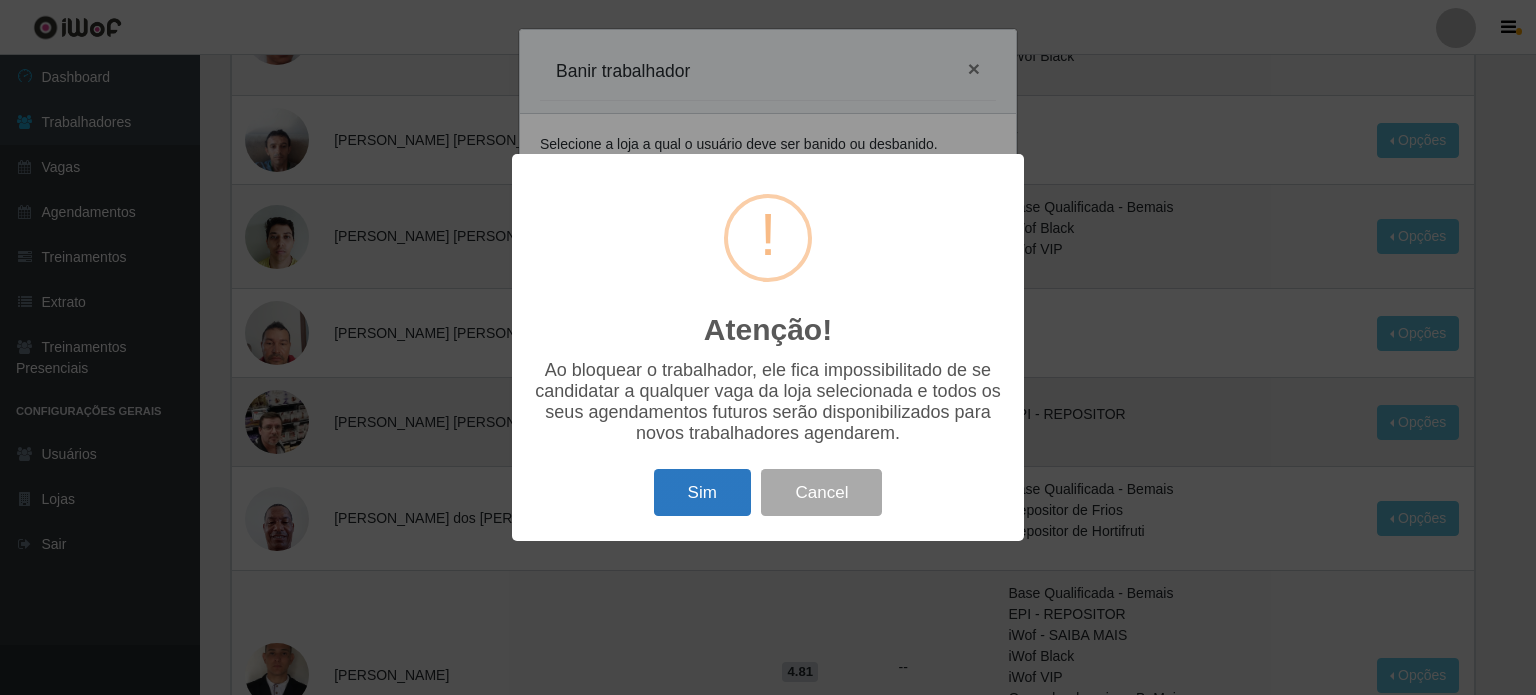 click on "Sim" at bounding box center (702, 492) 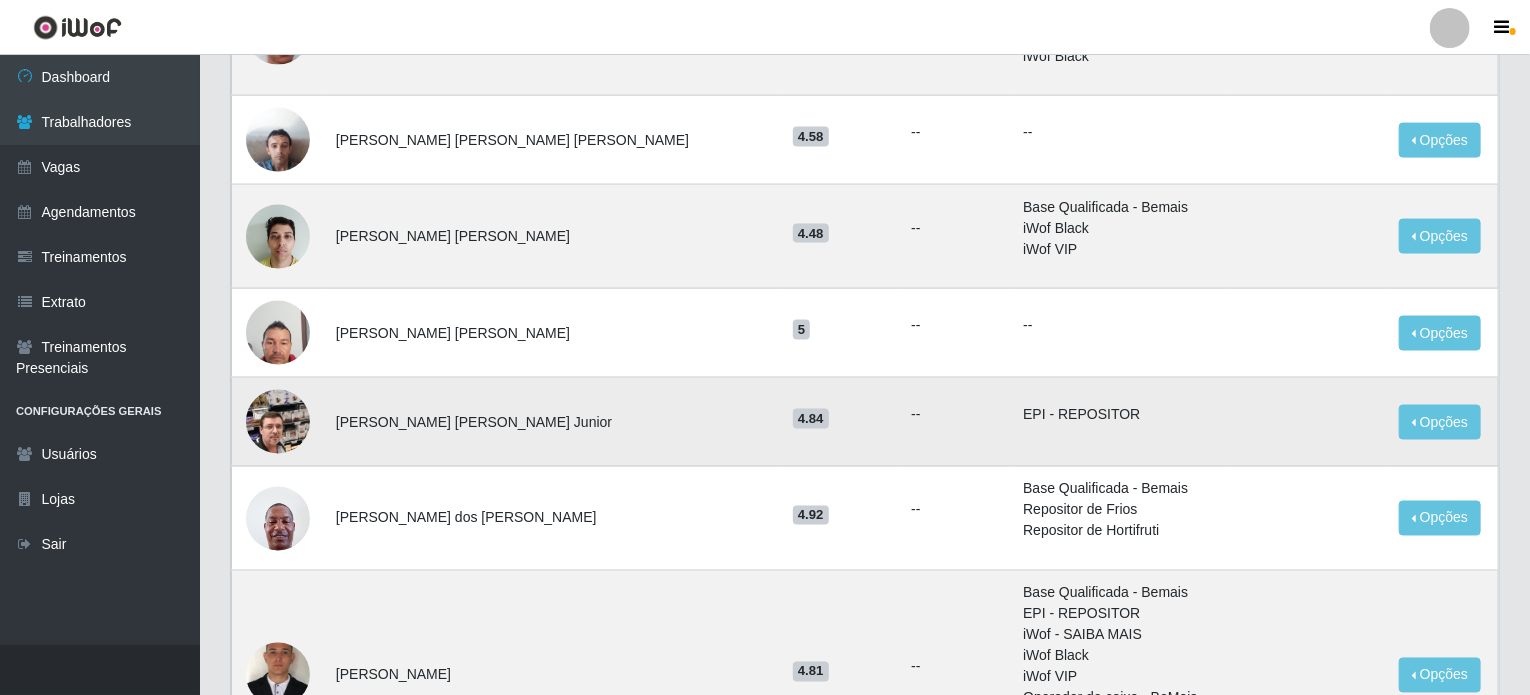 scroll, scrollTop: 0, scrollLeft: 0, axis: both 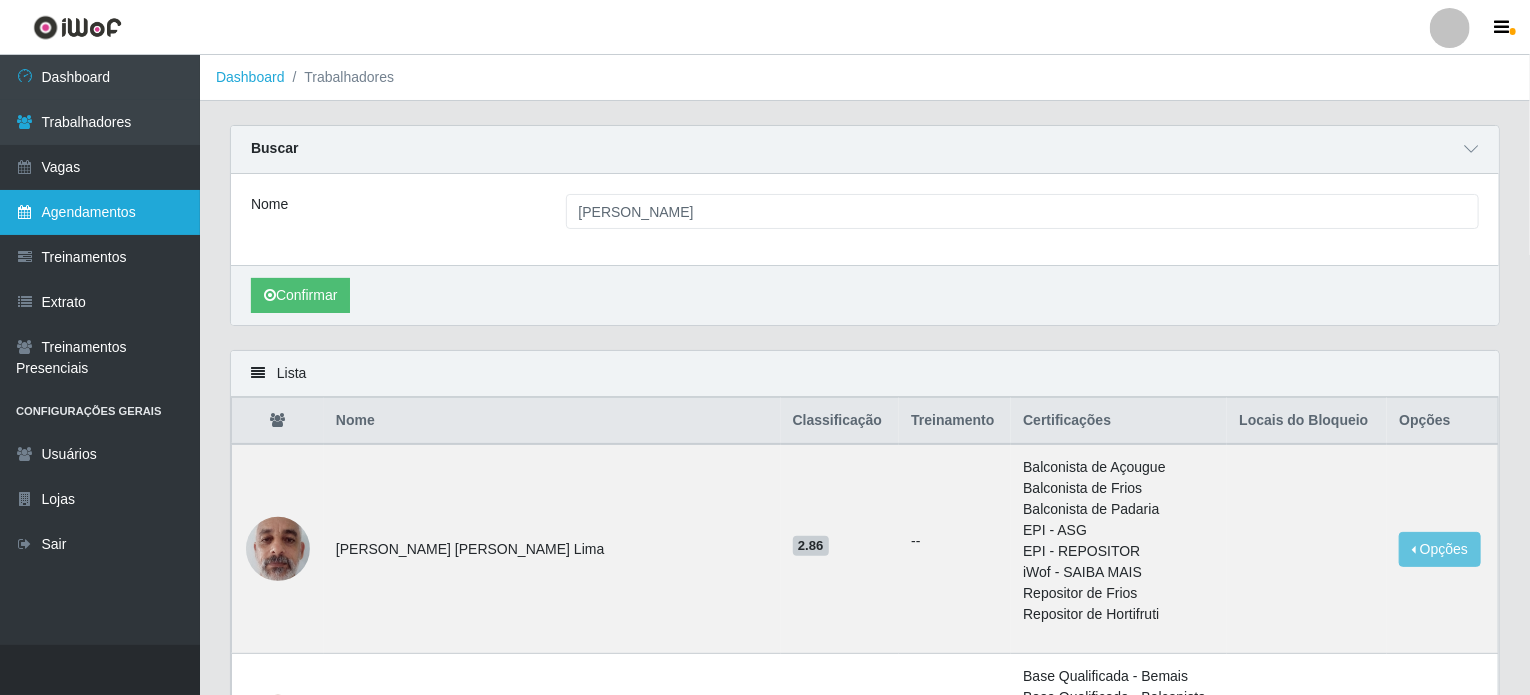 click on "Agendamentos" at bounding box center [100, 212] 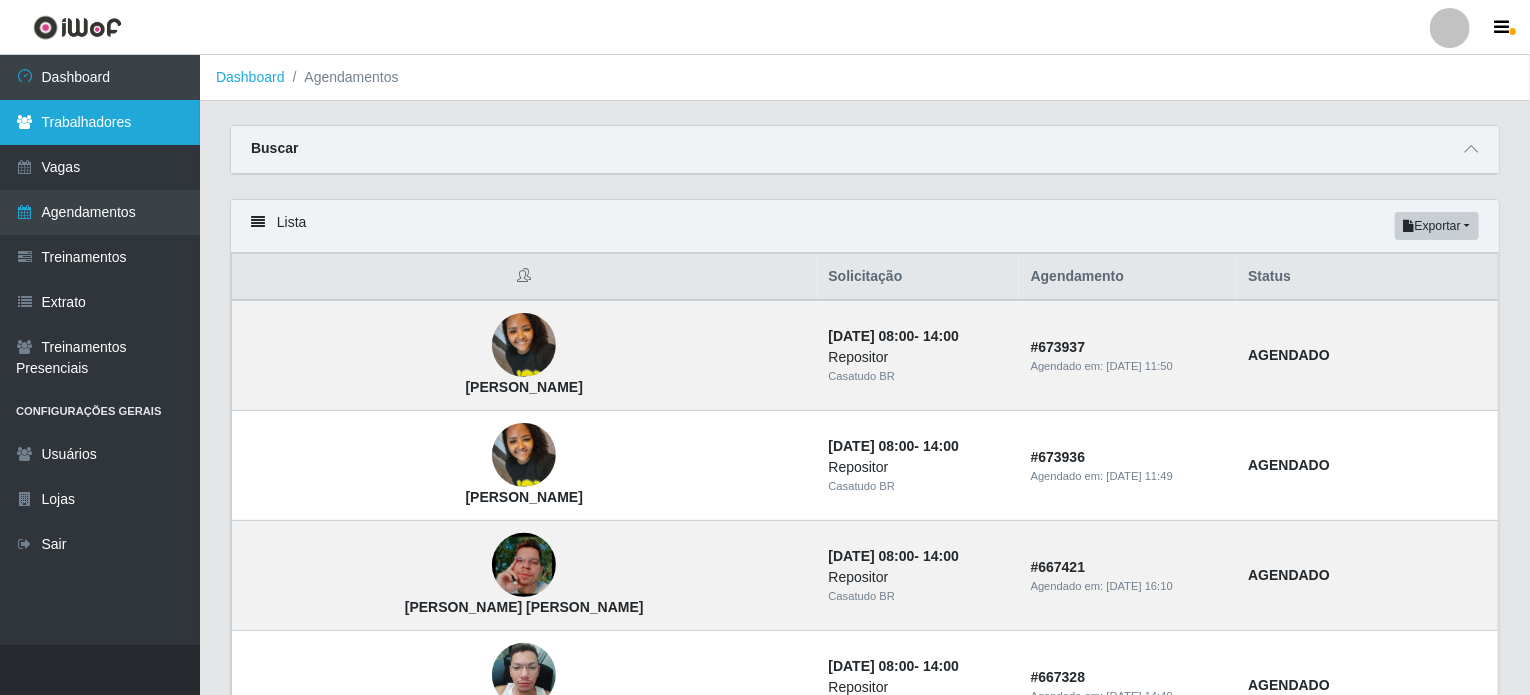 click on "Trabalhadores" at bounding box center [100, 122] 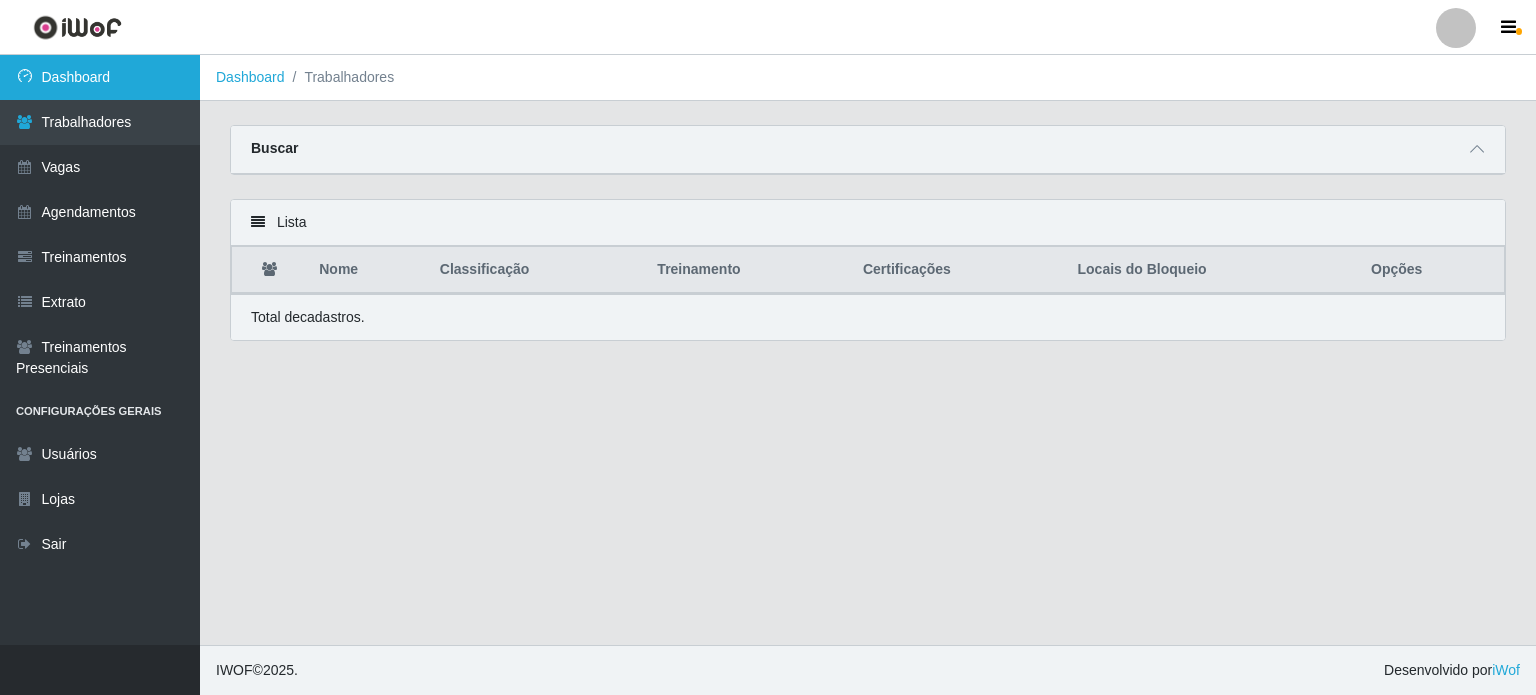 click on "Dashboard" at bounding box center [100, 77] 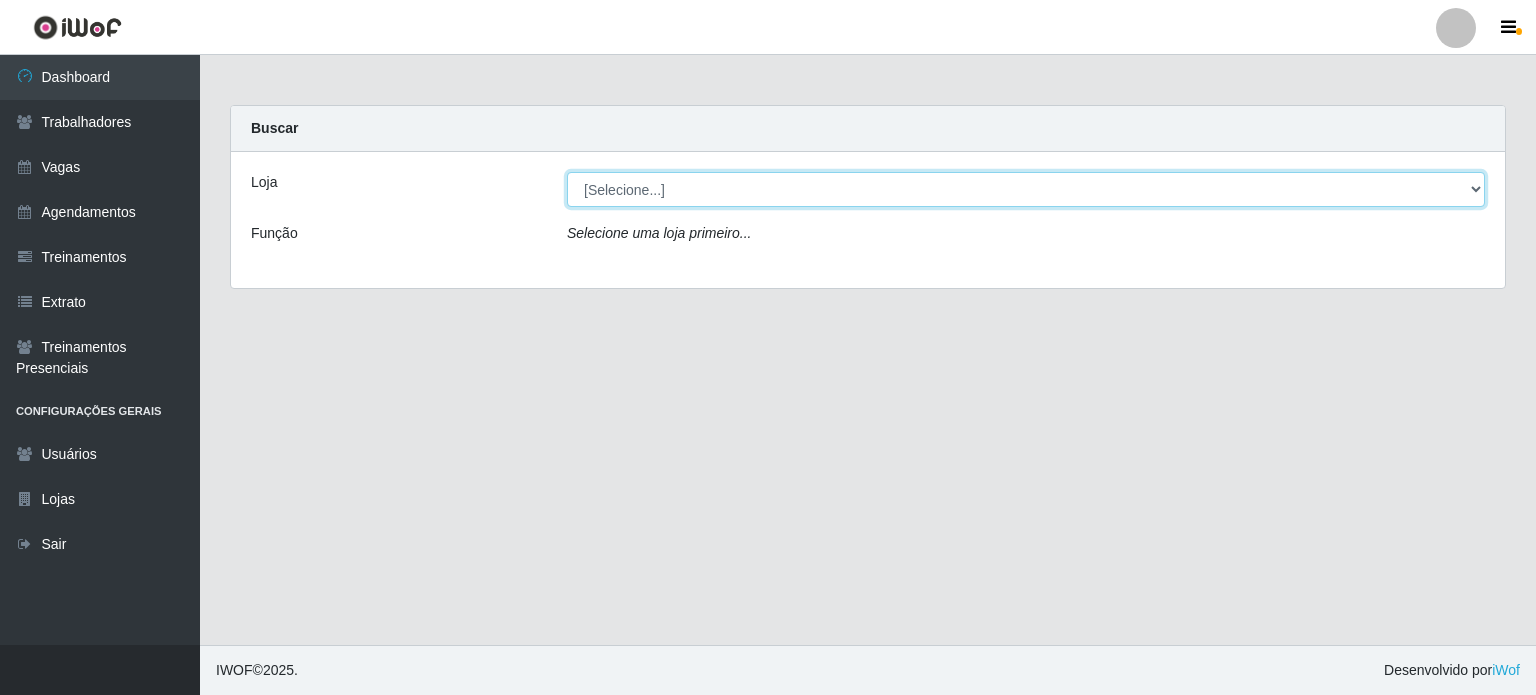 click on "[Selecione...] CasaTudo - Mangabeira Casatudo BR" at bounding box center (1026, 189) 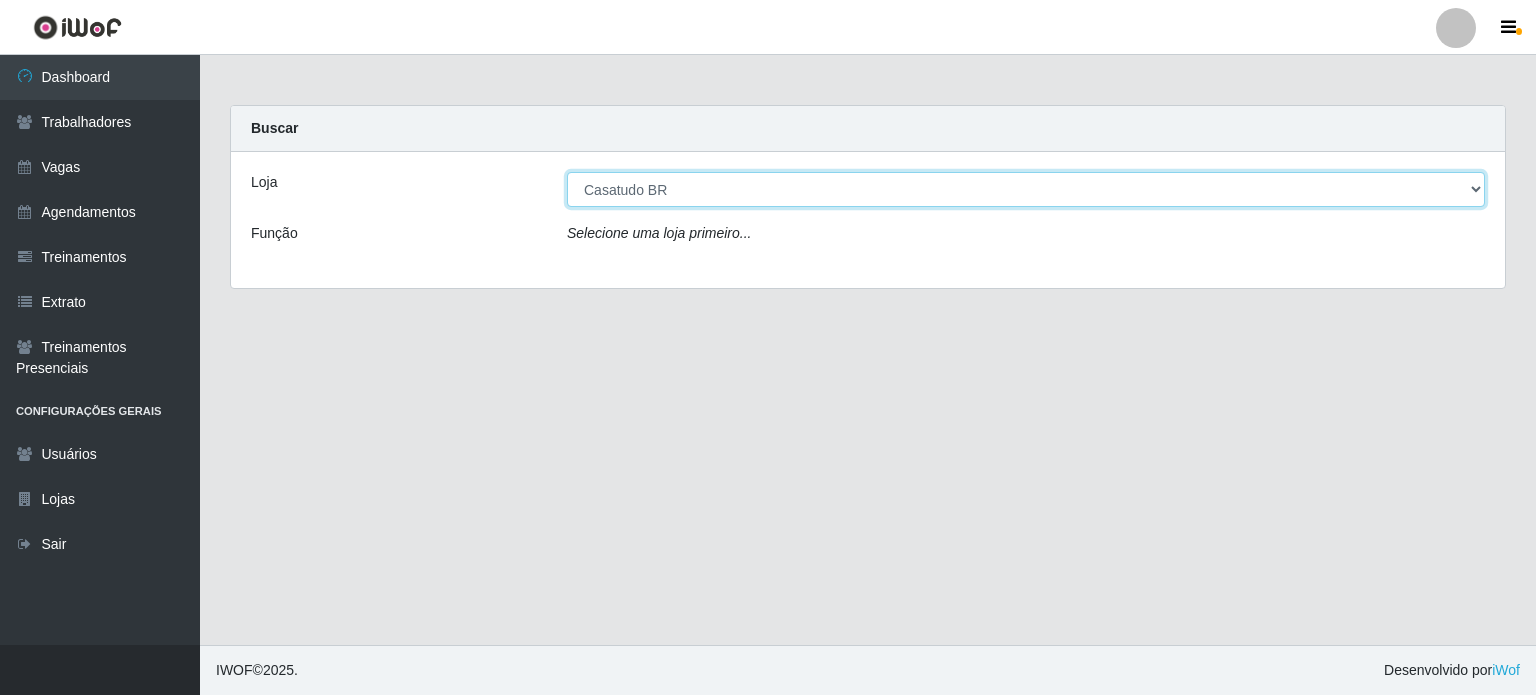 click on "[Selecione...] CasaTudo - Mangabeira Casatudo BR" at bounding box center [1026, 189] 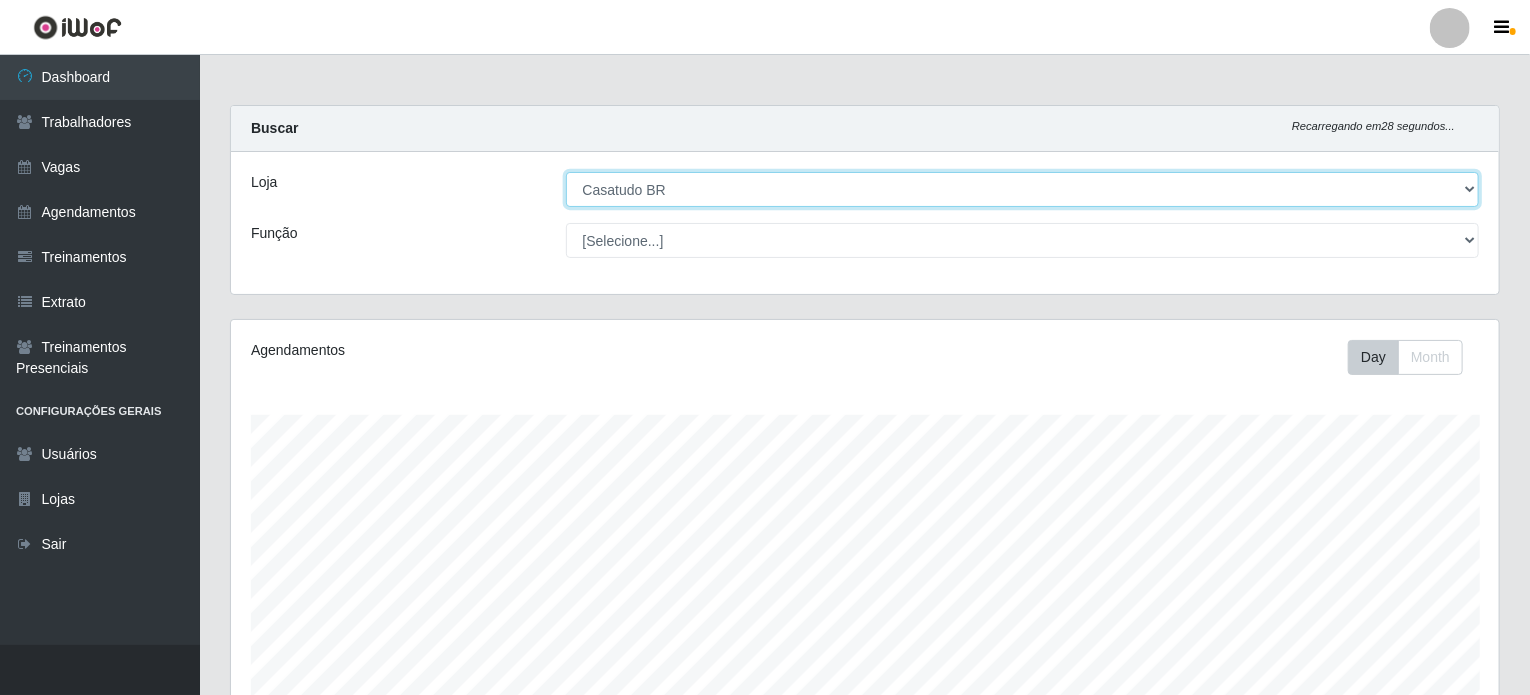 scroll, scrollTop: 999585, scrollLeft: 998731, axis: both 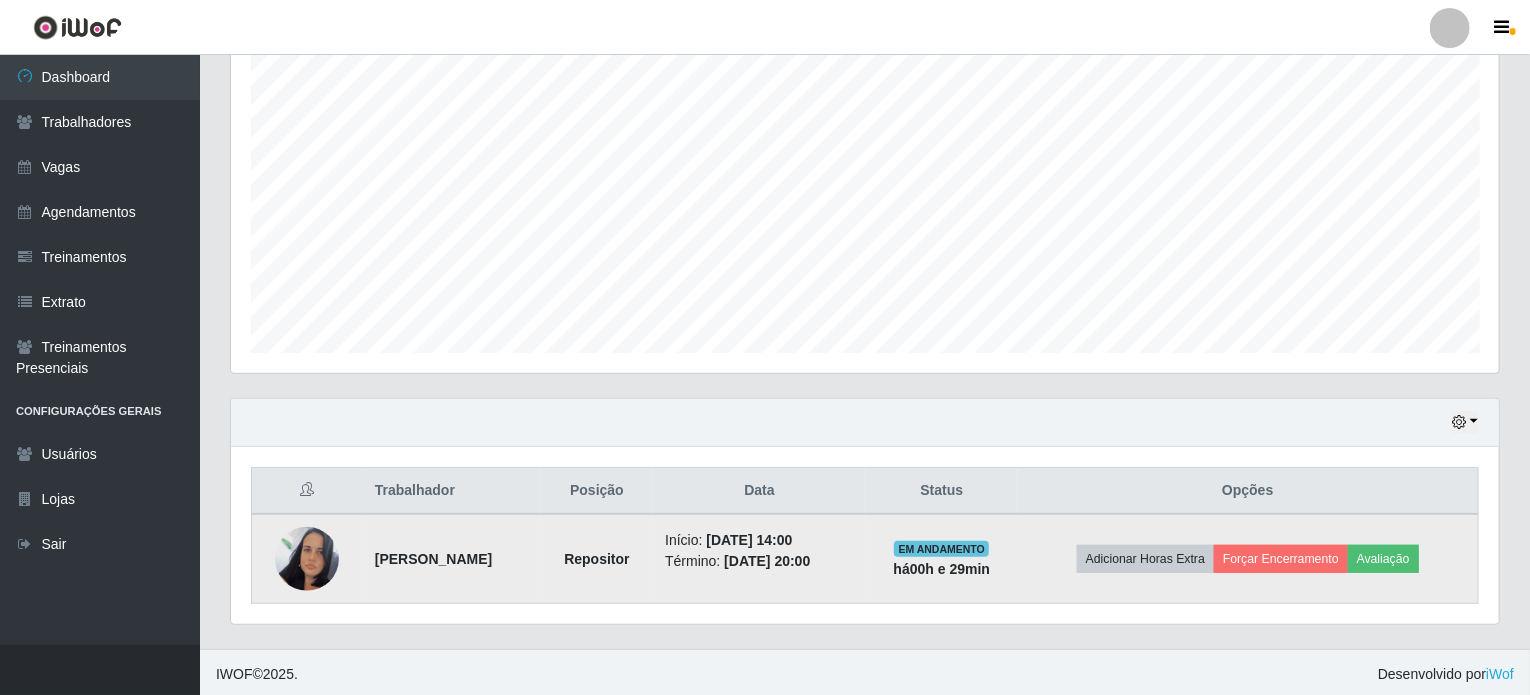 click at bounding box center [307, 559] 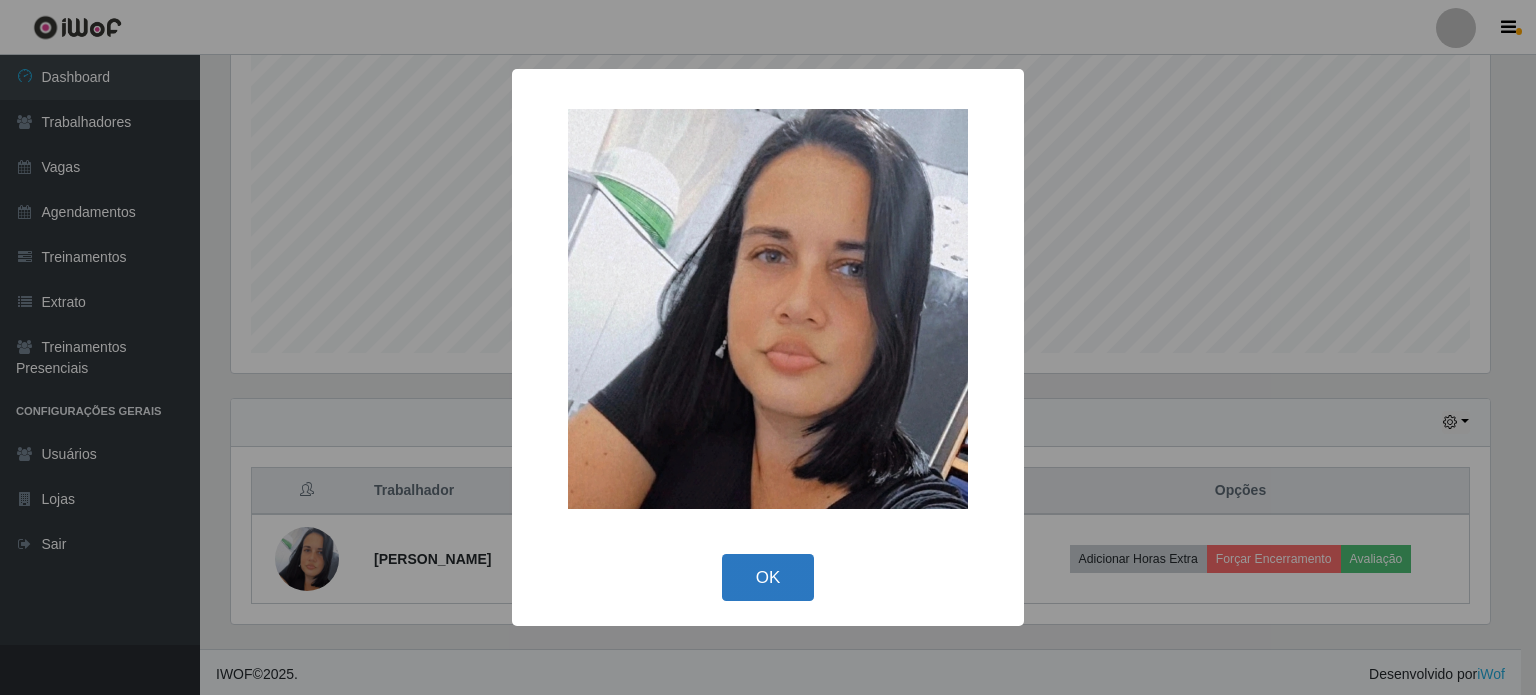 click on "OK" at bounding box center (768, 577) 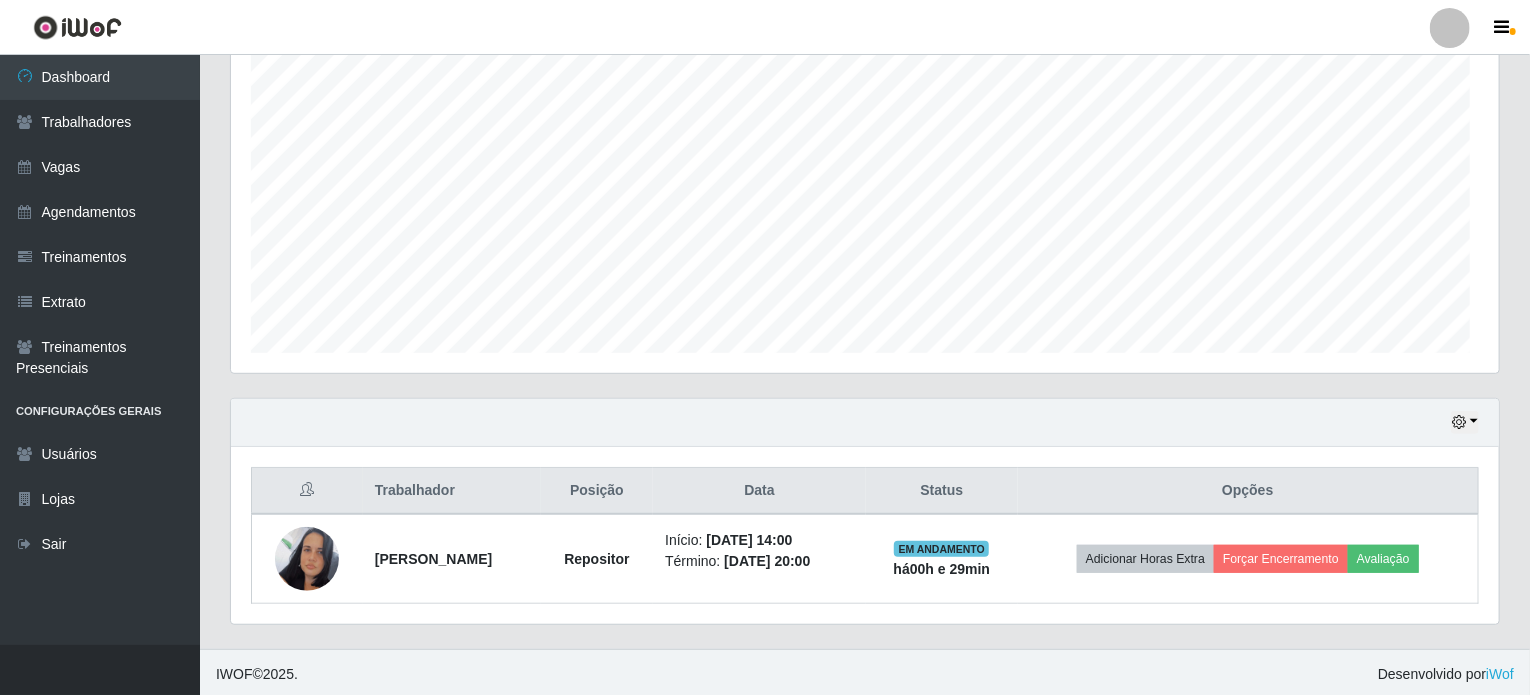 scroll, scrollTop: 999585, scrollLeft: 998731, axis: both 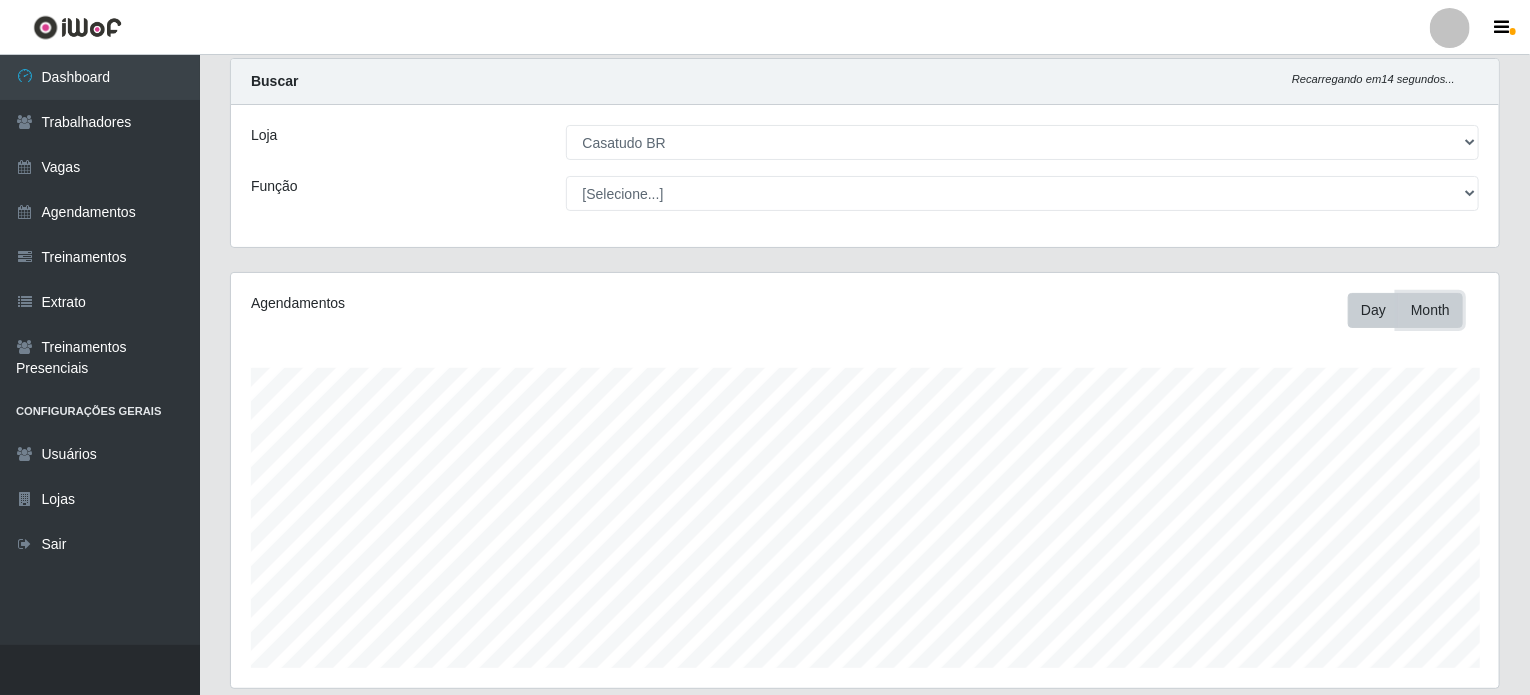 click on "Month" at bounding box center [1430, 310] 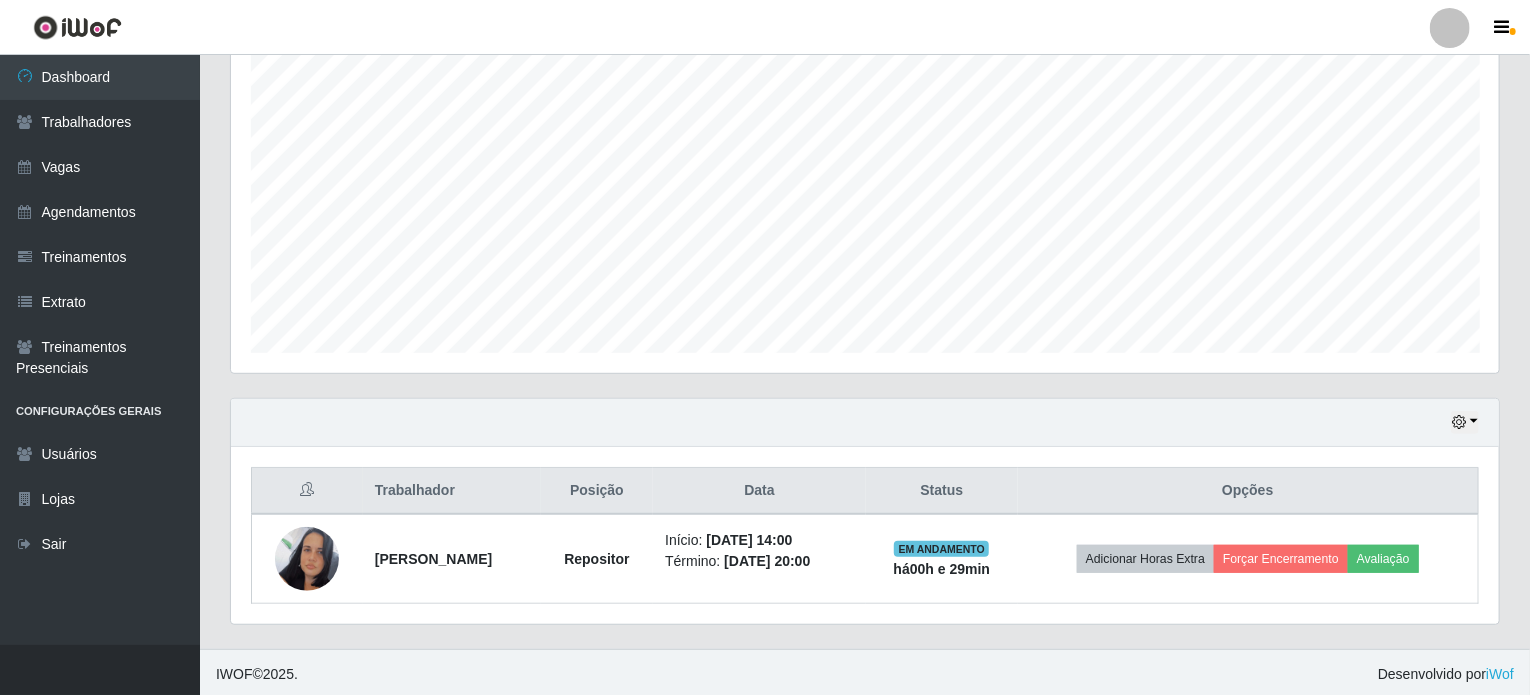 scroll, scrollTop: 0, scrollLeft: 0, axis: both 